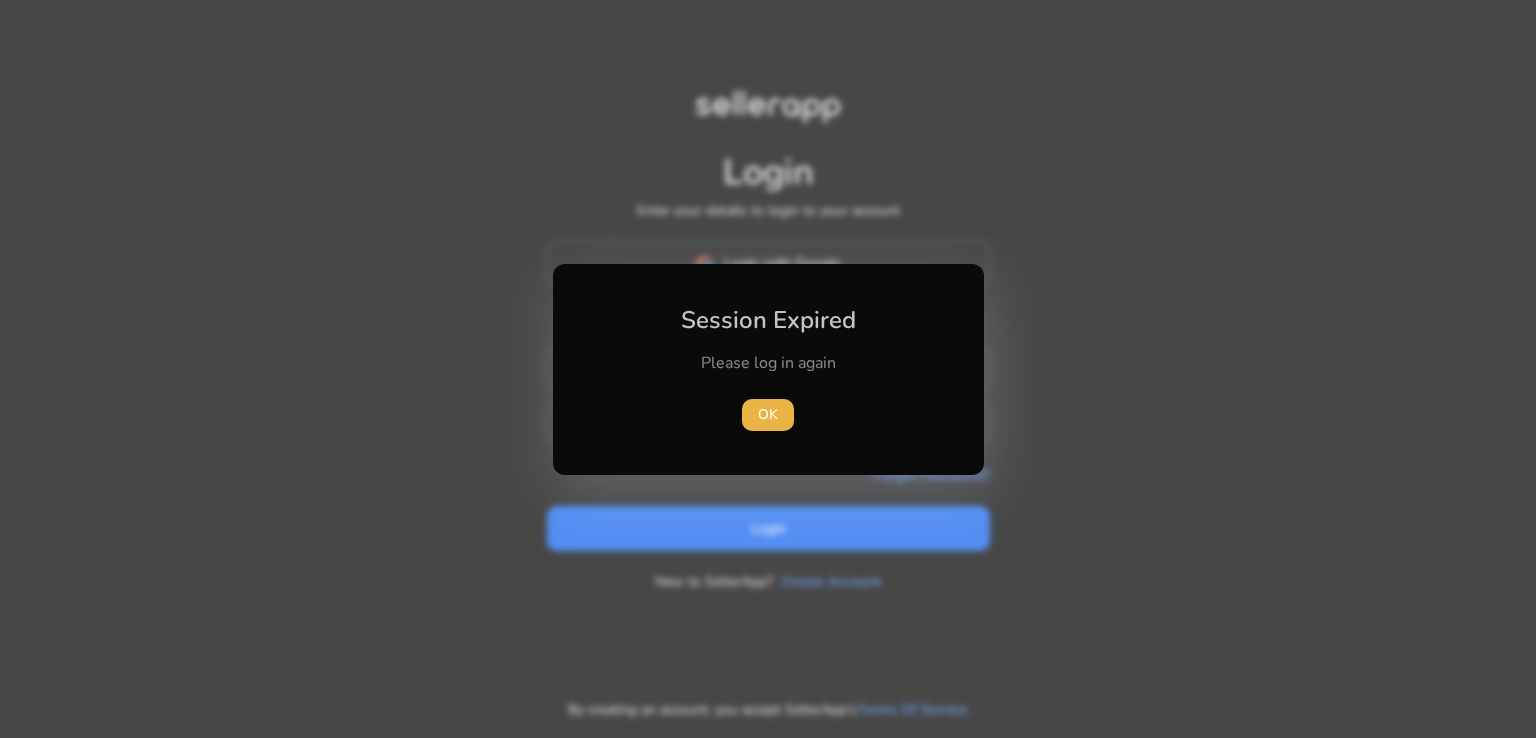 scroll, scrollTop: 0, scrollLeft: 0, axis: both 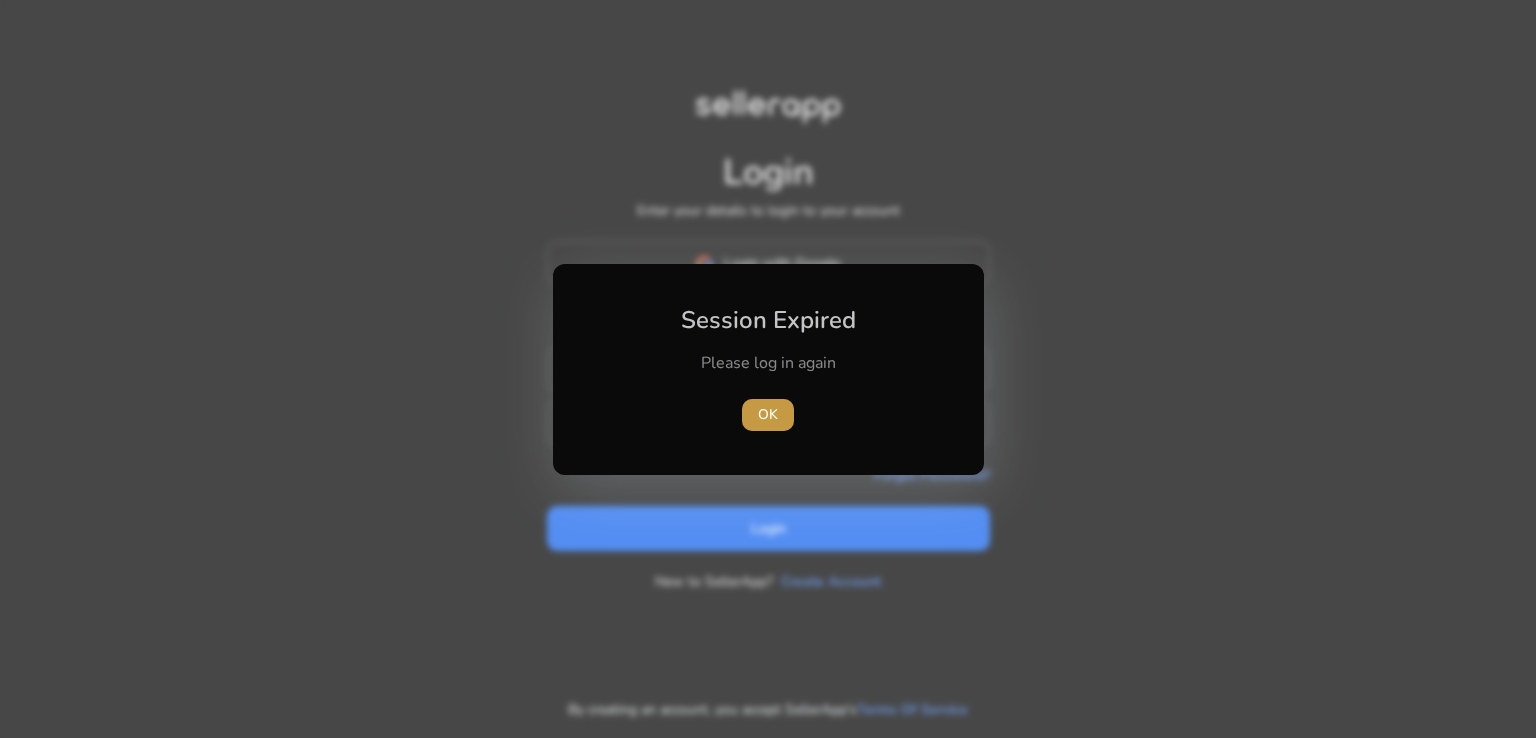 click on "OK" at bounding box center (768, 414) 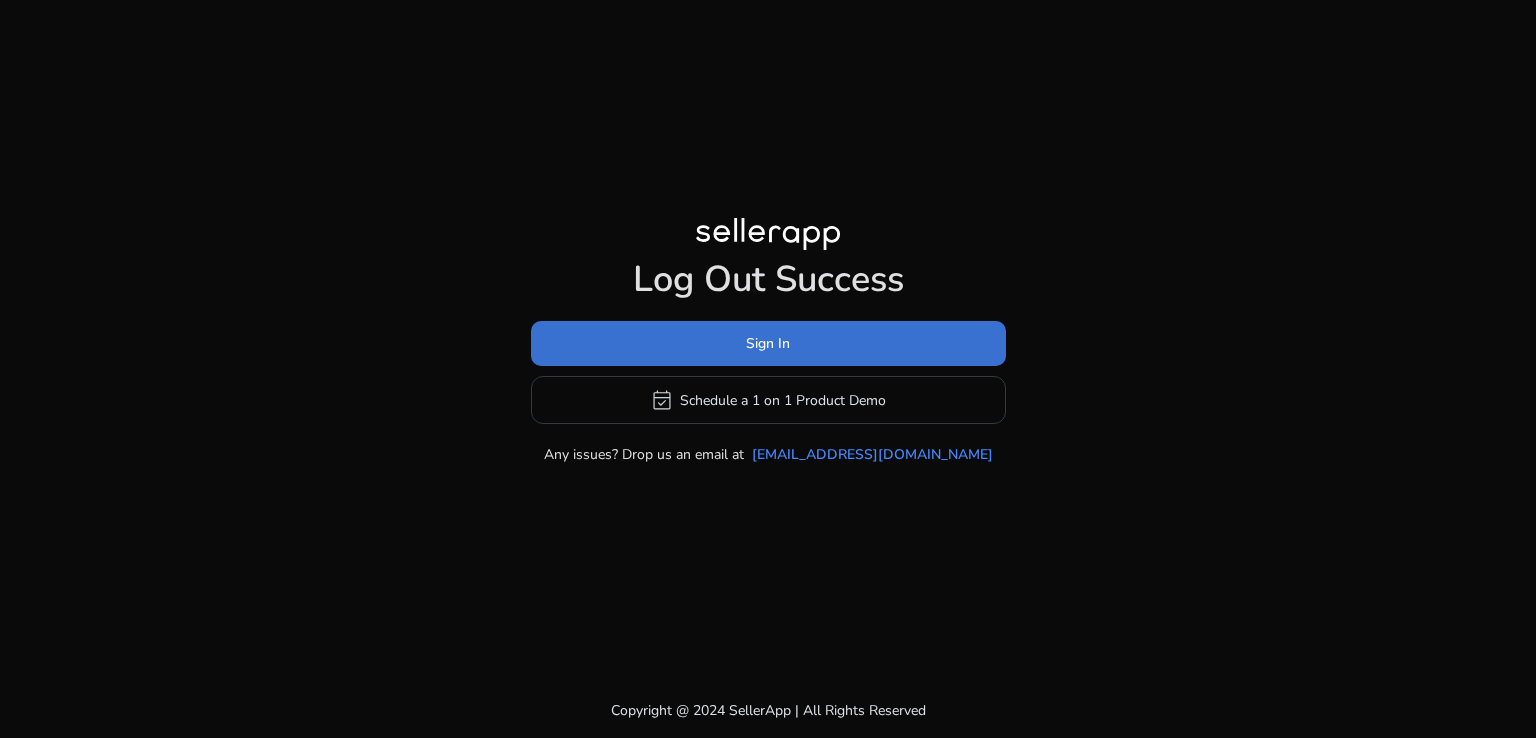 click on "Sign In" 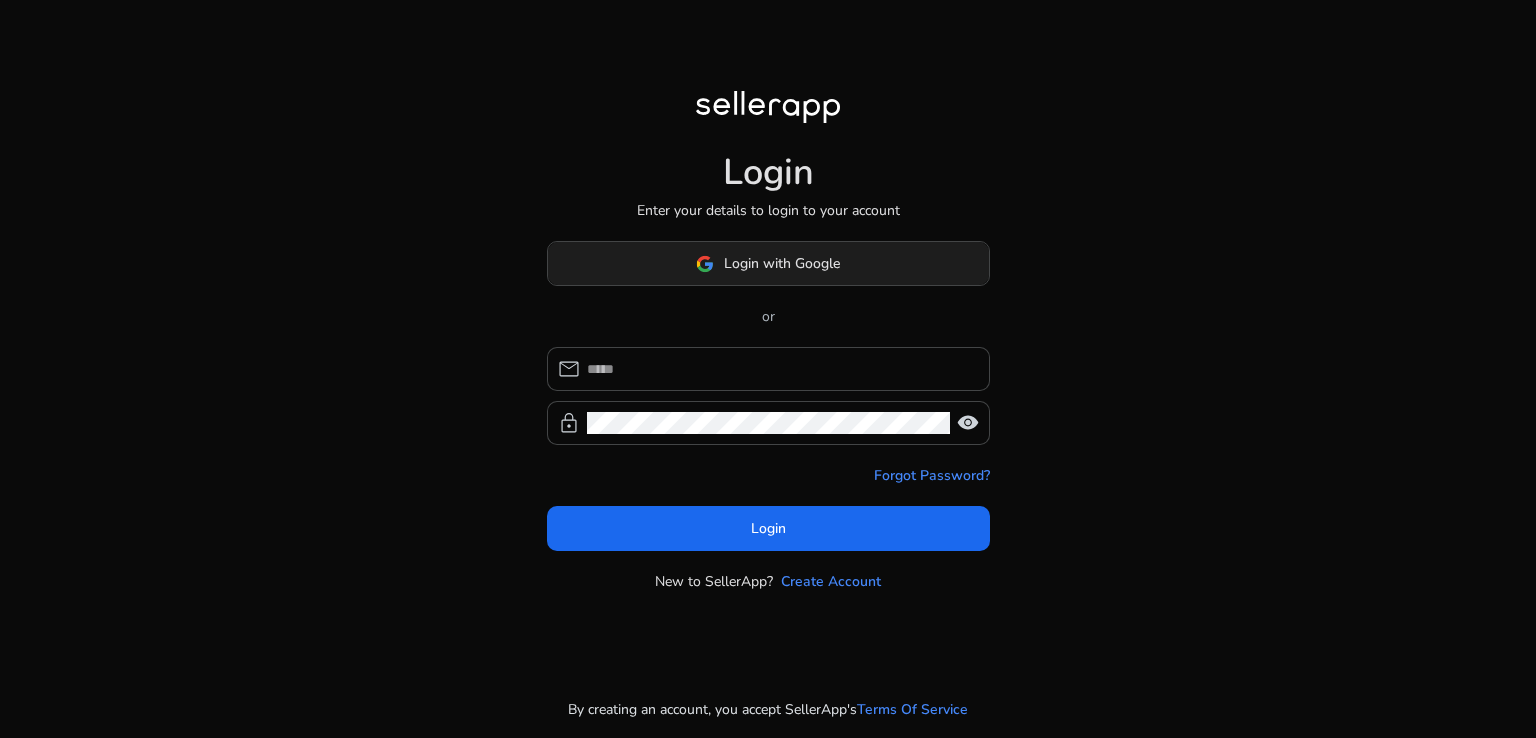 click 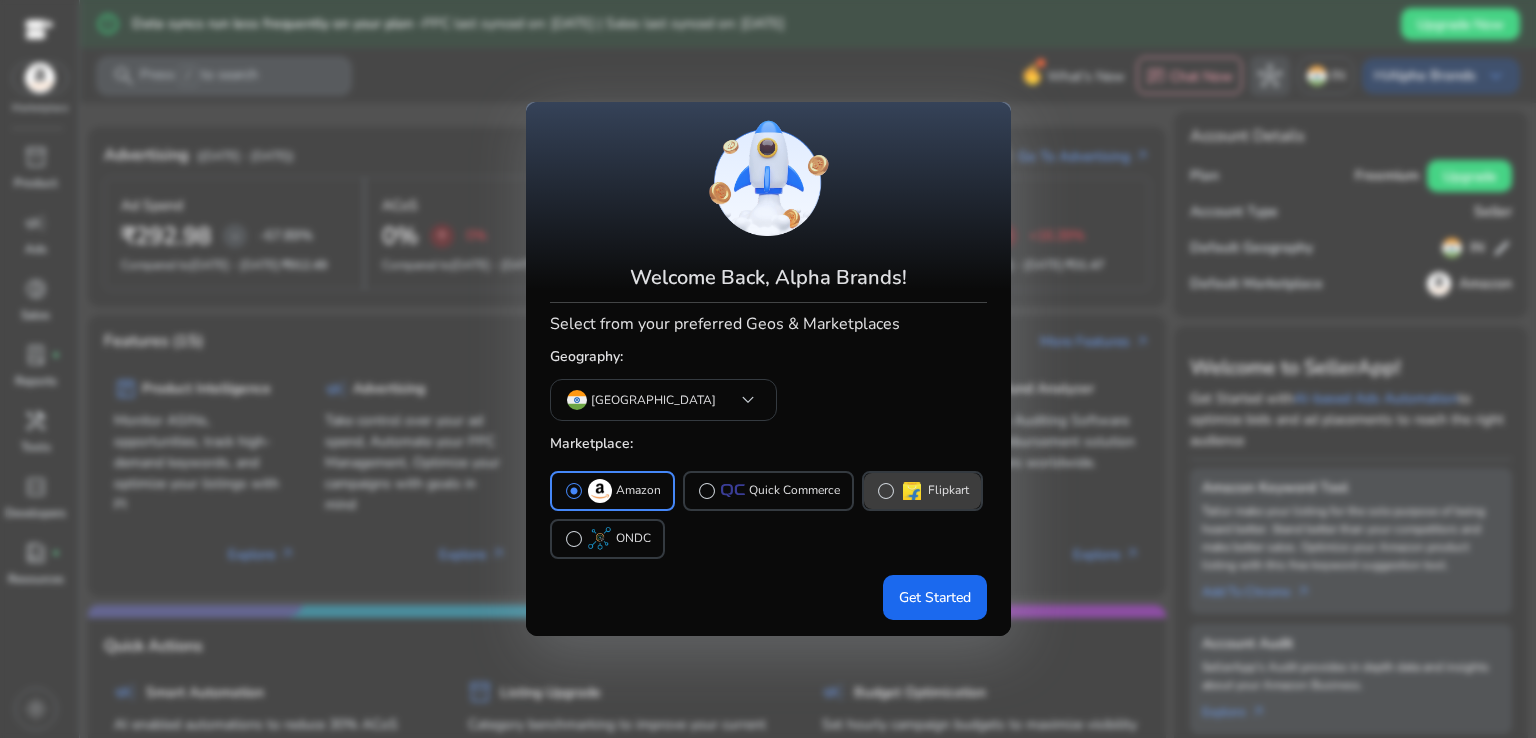 click on "radio_button_unchecked   Flipkart" at bounding box center [922, 491] 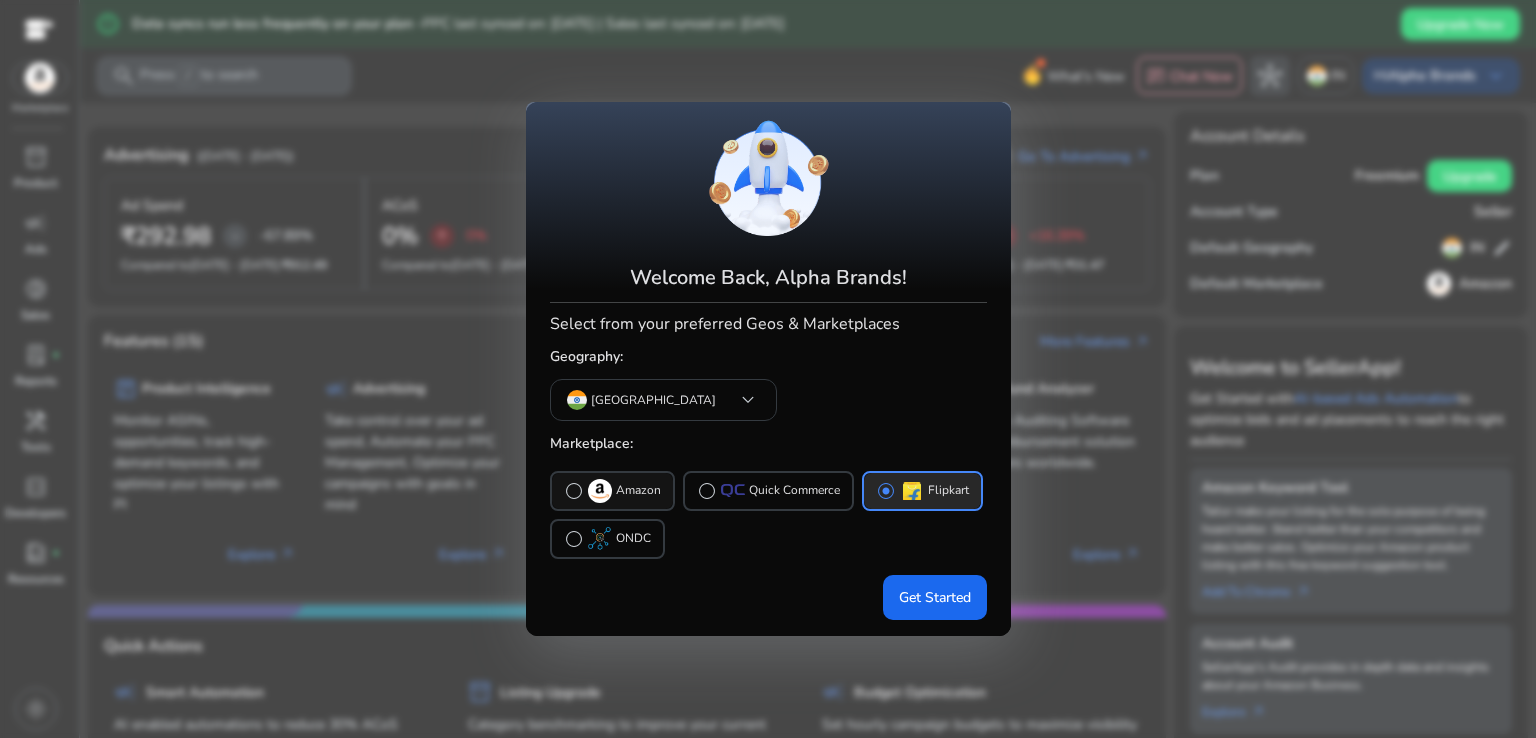 click on "radio_button_unchecked" at bounding box center [574, 491] 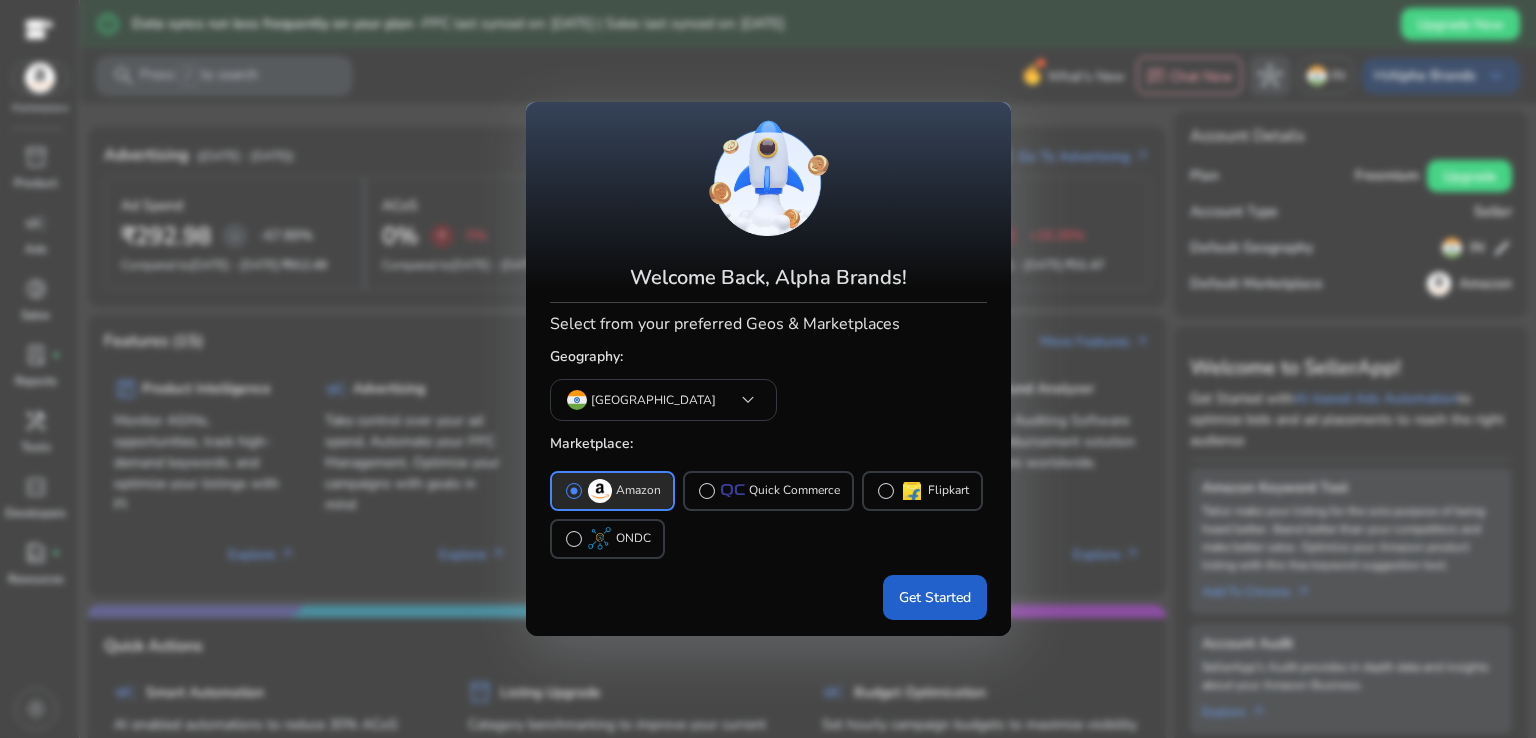 click on "Get Started" at bounding box center [935, 597] 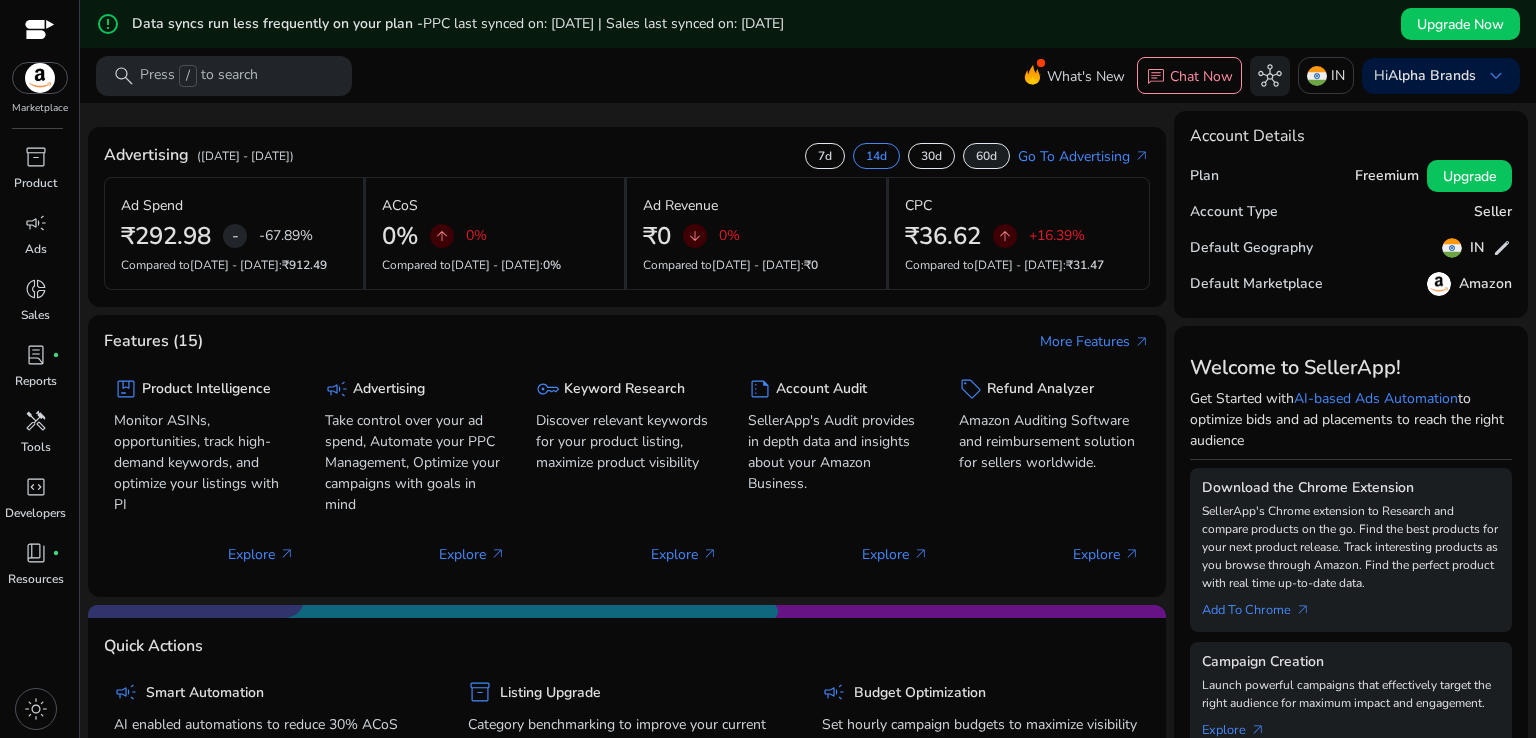 click on "60d" 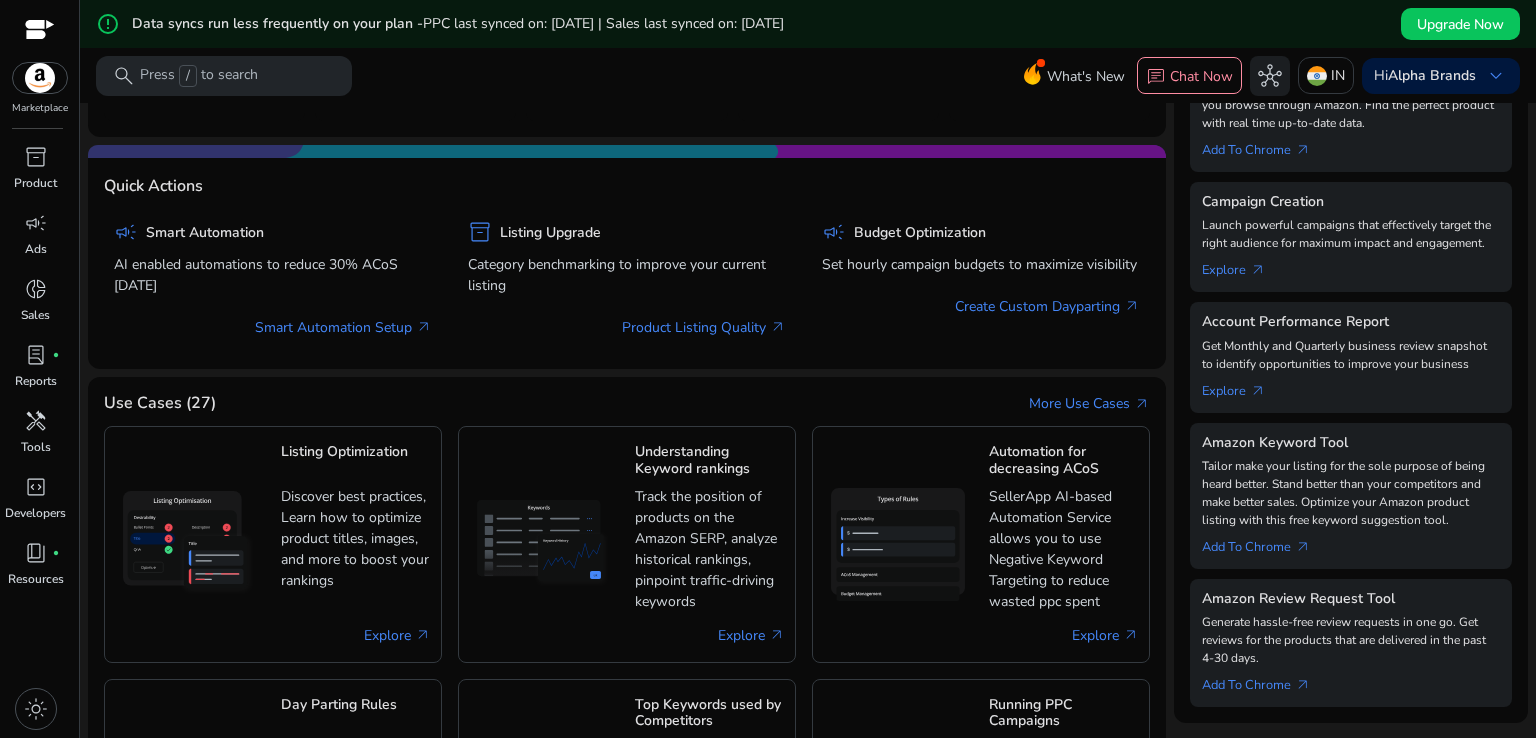 scroll, scrollTop: 500, scrollLeft: 0, axis: vertical 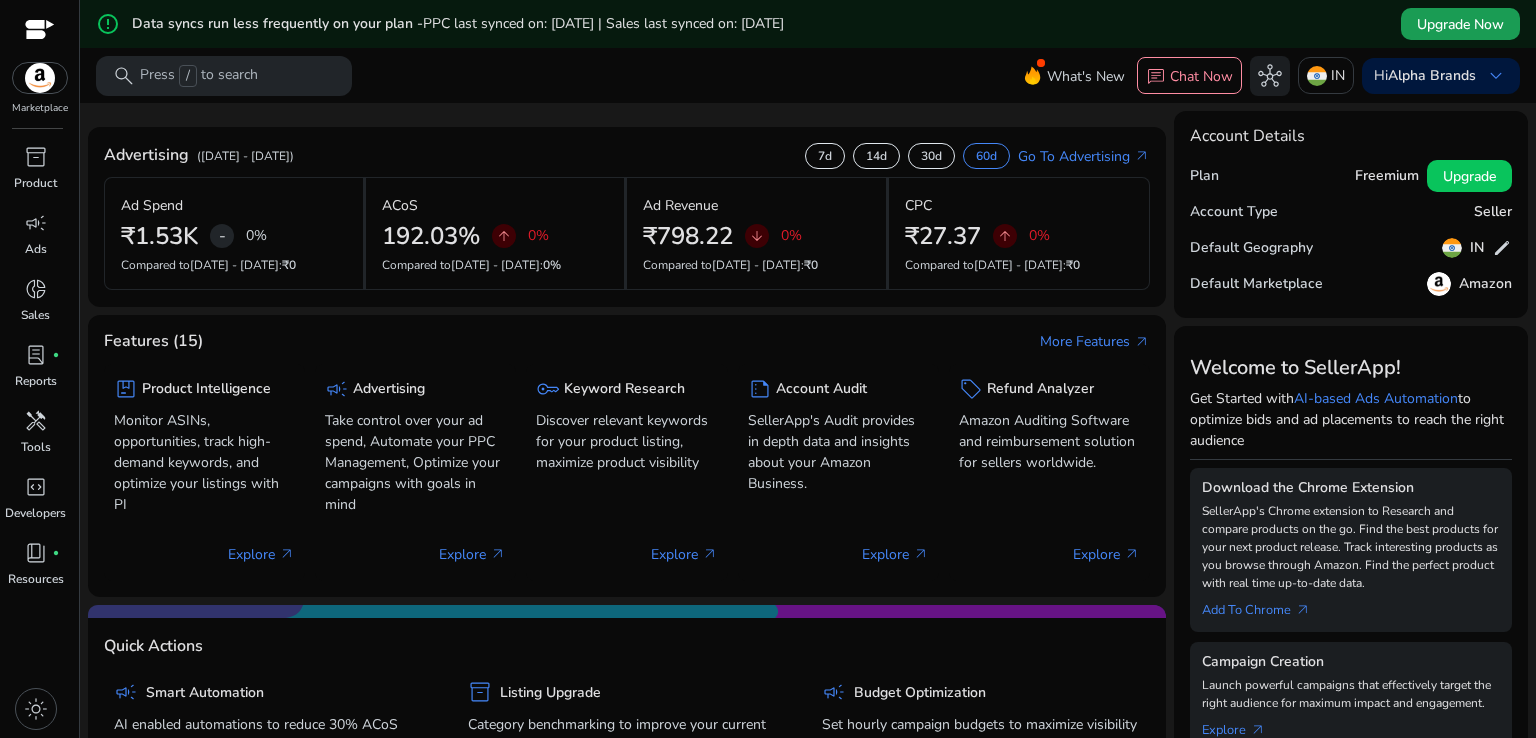 click on "Upgrade Now" at bounding box center [1460, 24] 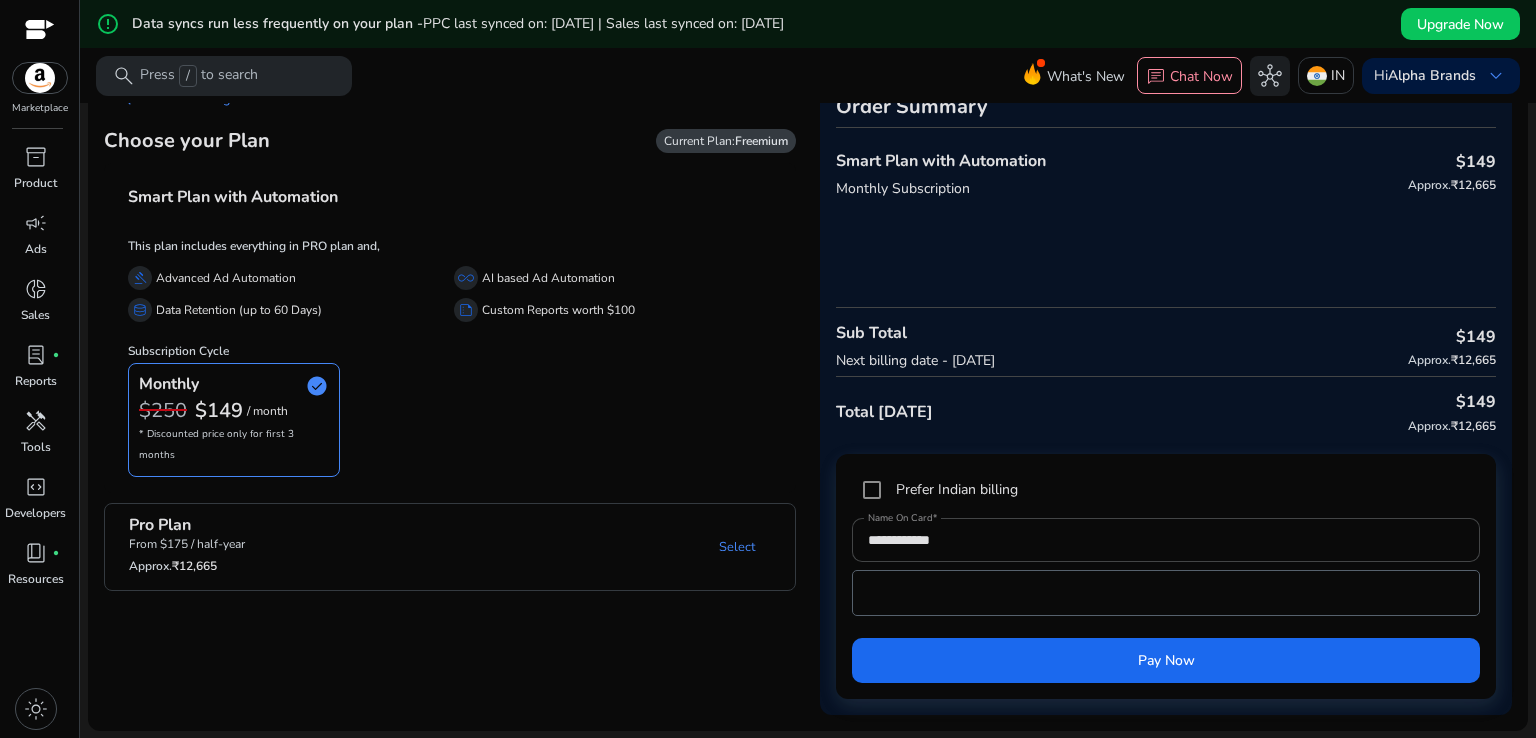 scroll, scrollTop: 0, scrollLeft: 0, axis: both 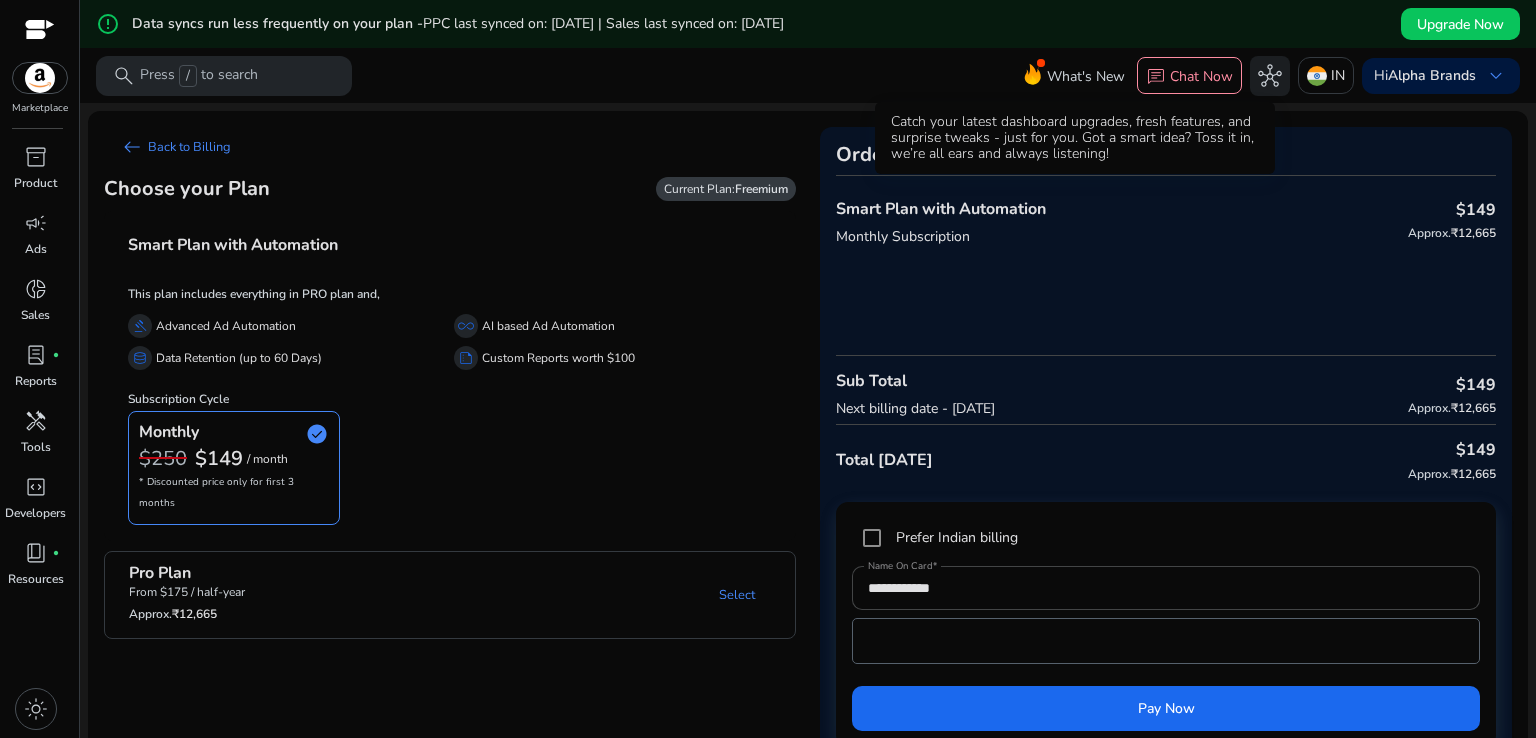 click on "What's New" at bounding box center (1086, 76) 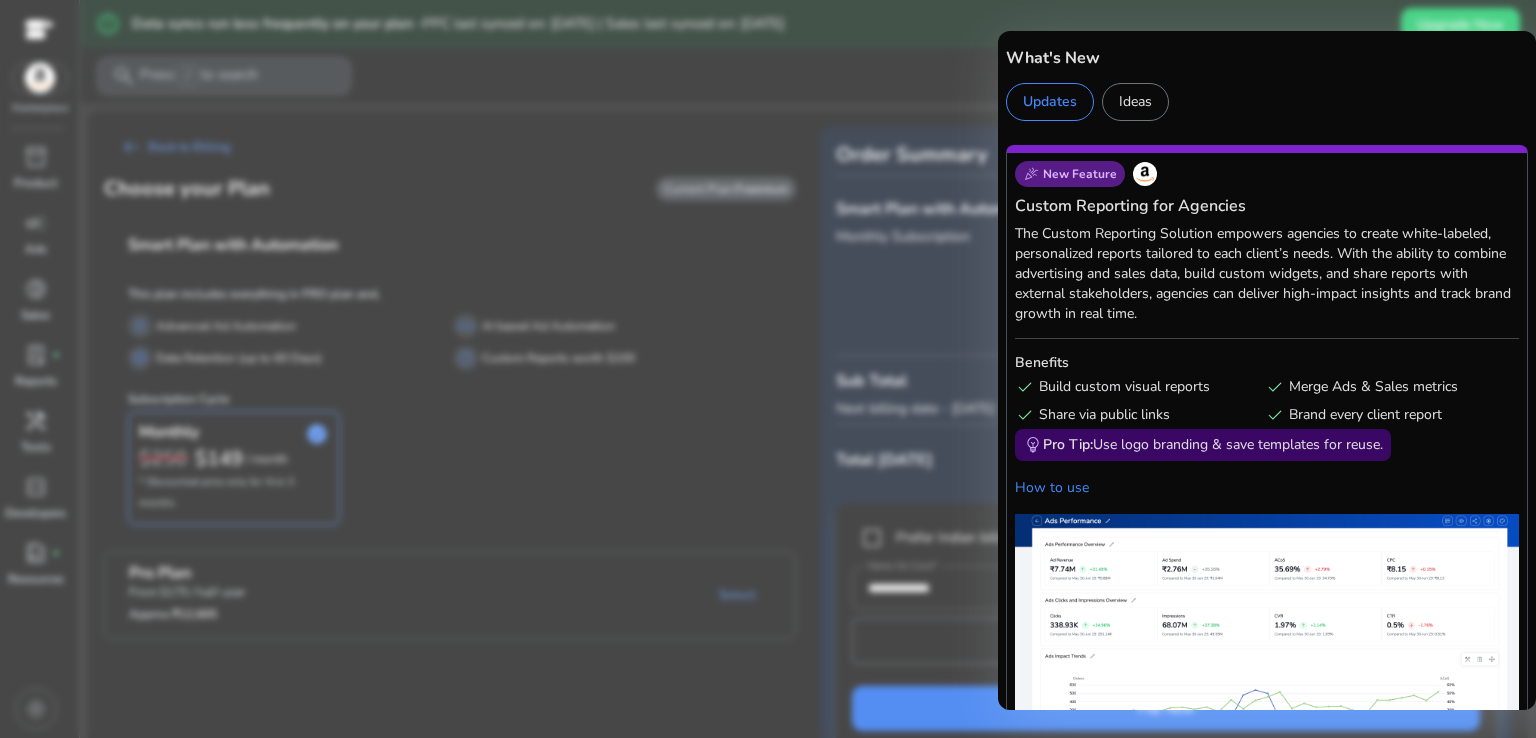 click at bounding box center (768, 369) 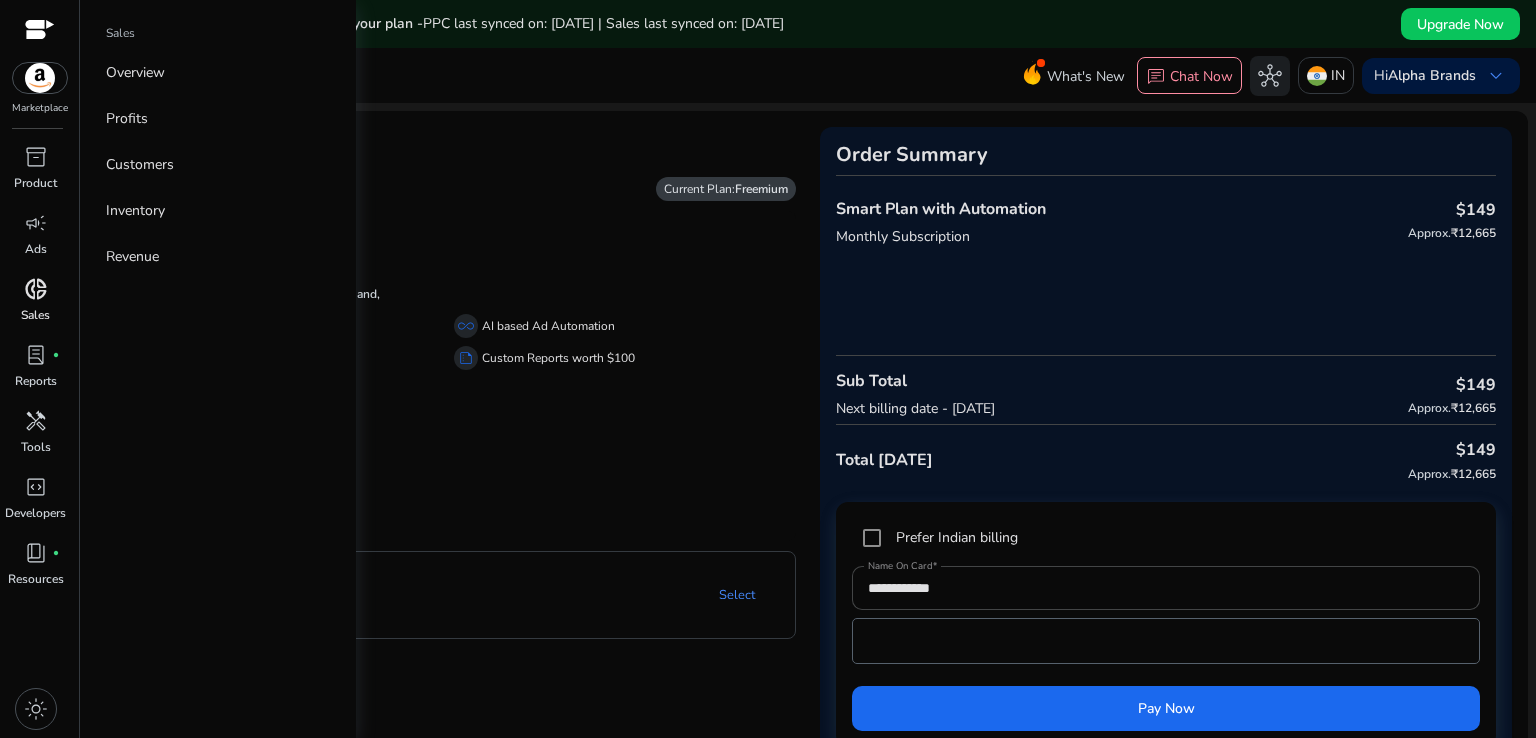 click on "donut_small" at bounding box center (36, 289) 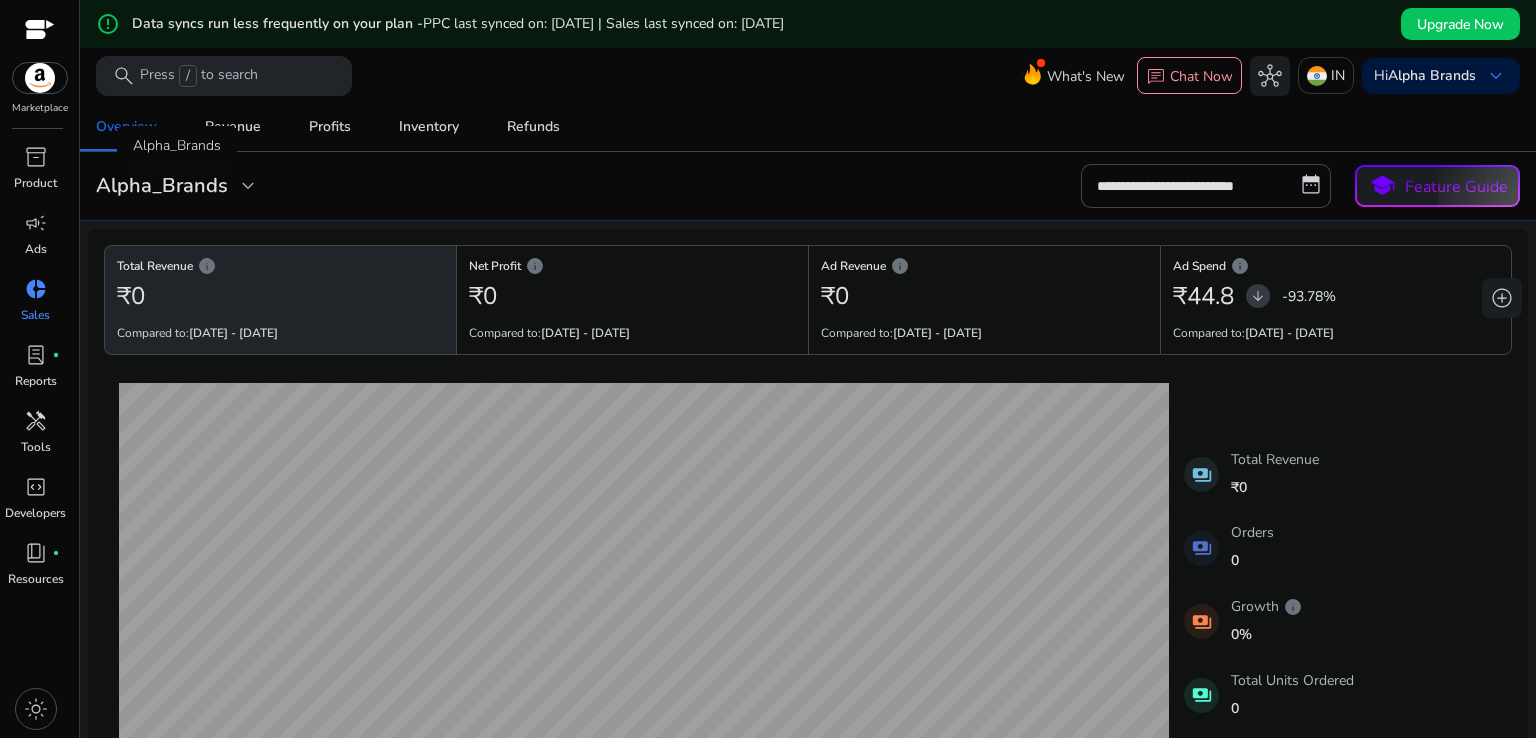 click on "Alpha_Brands" 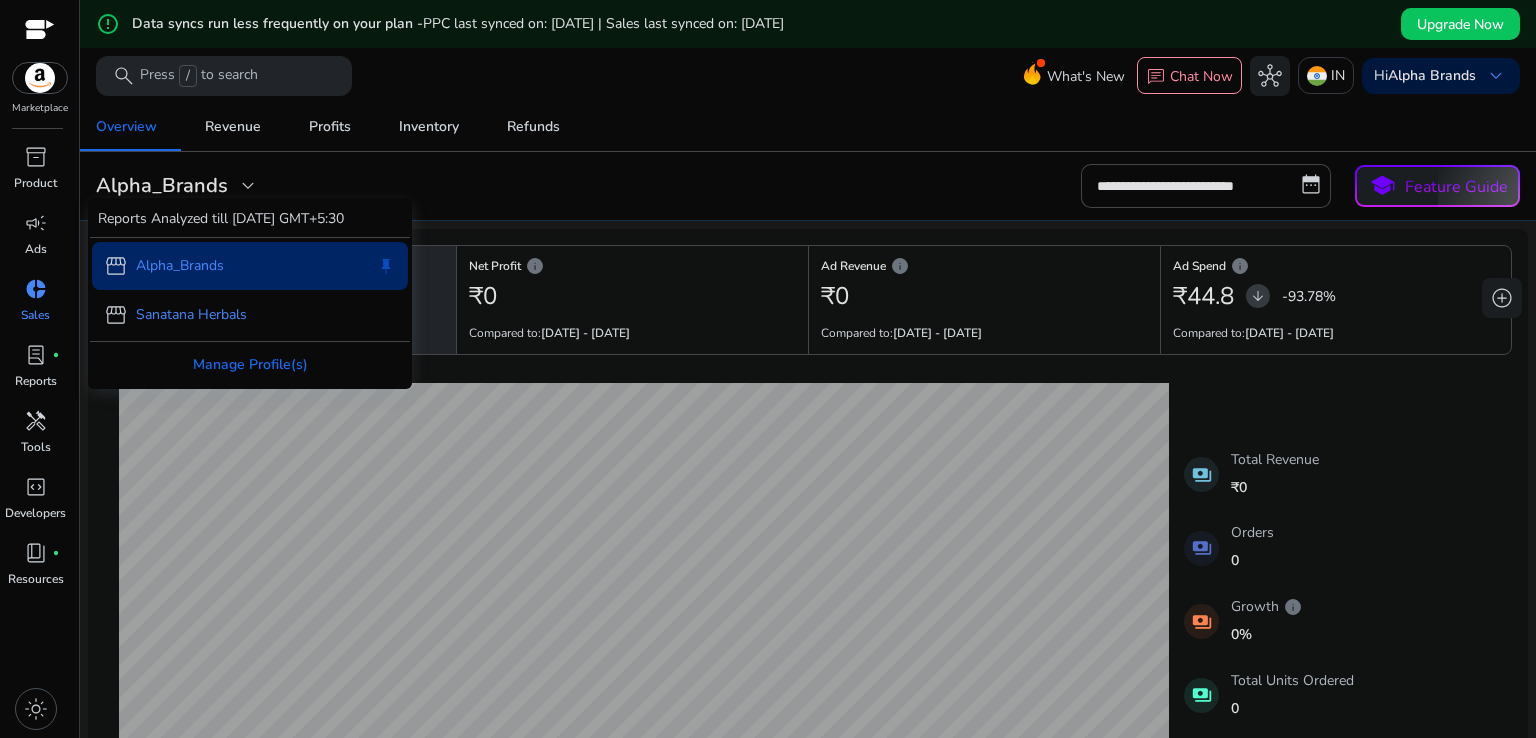 click at bounding box center (768, 369) 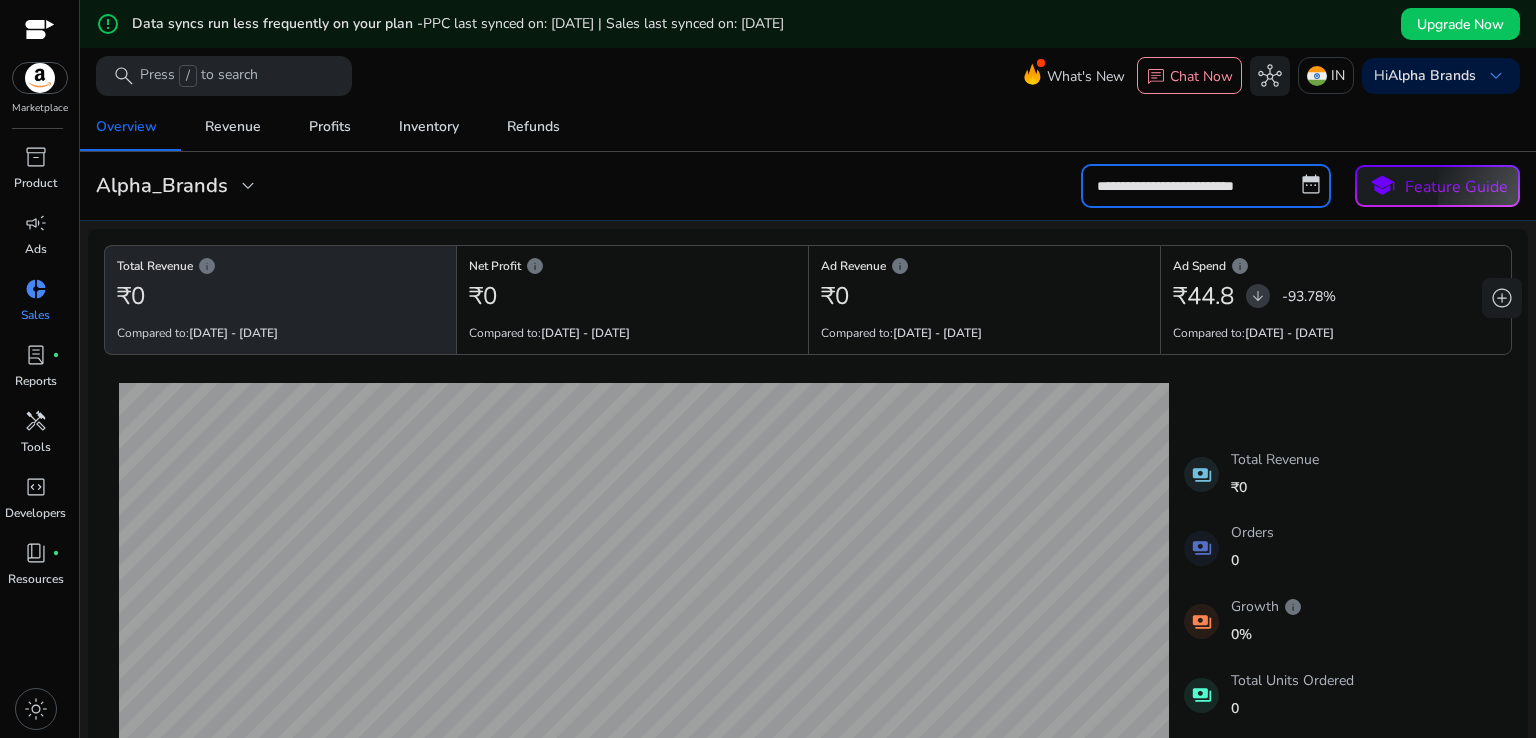 click on "**********" at bounding box center (1206, 186) 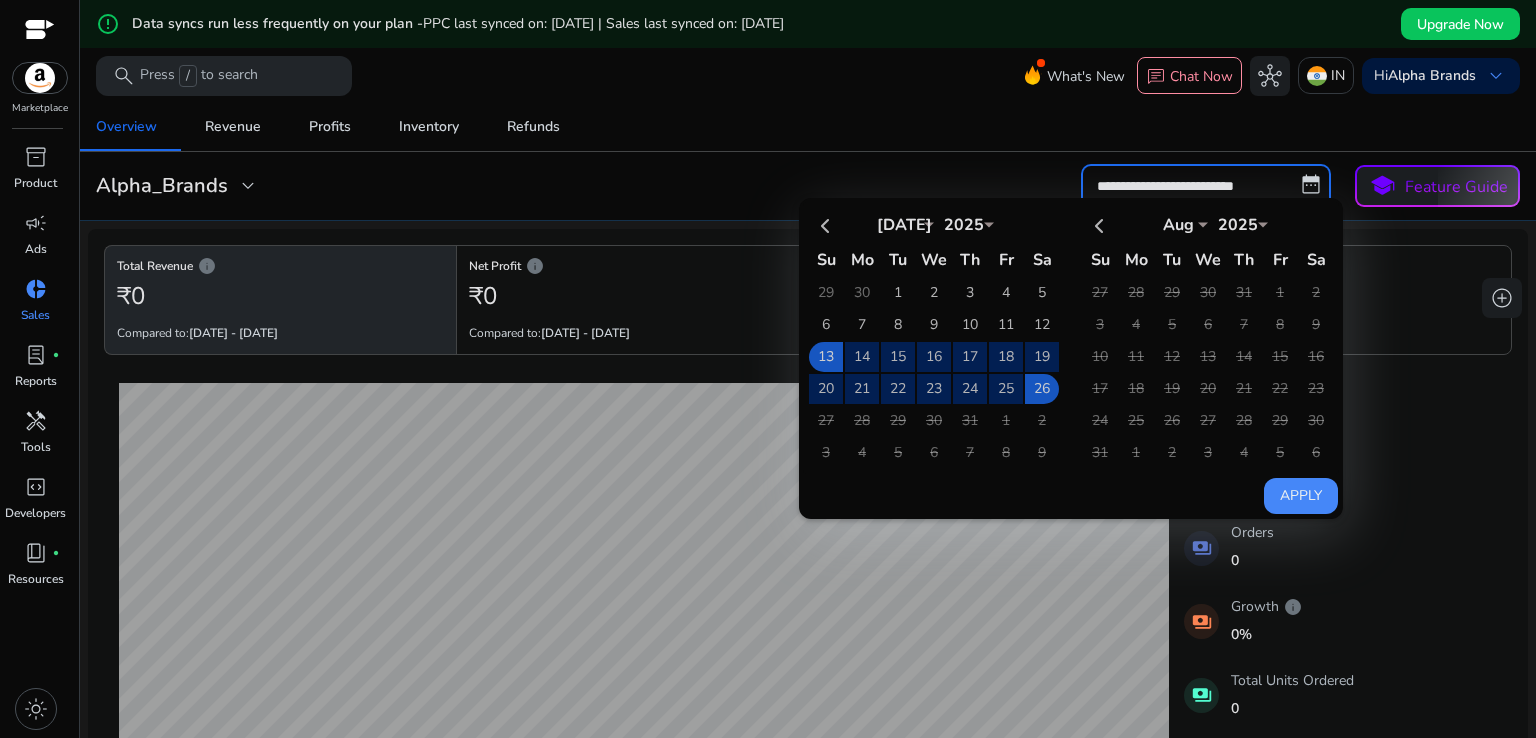 drag, startPoint x: 887, startPoint y: 285, endPoint x: 1024, endPoint y: 401, distance: 179.51323 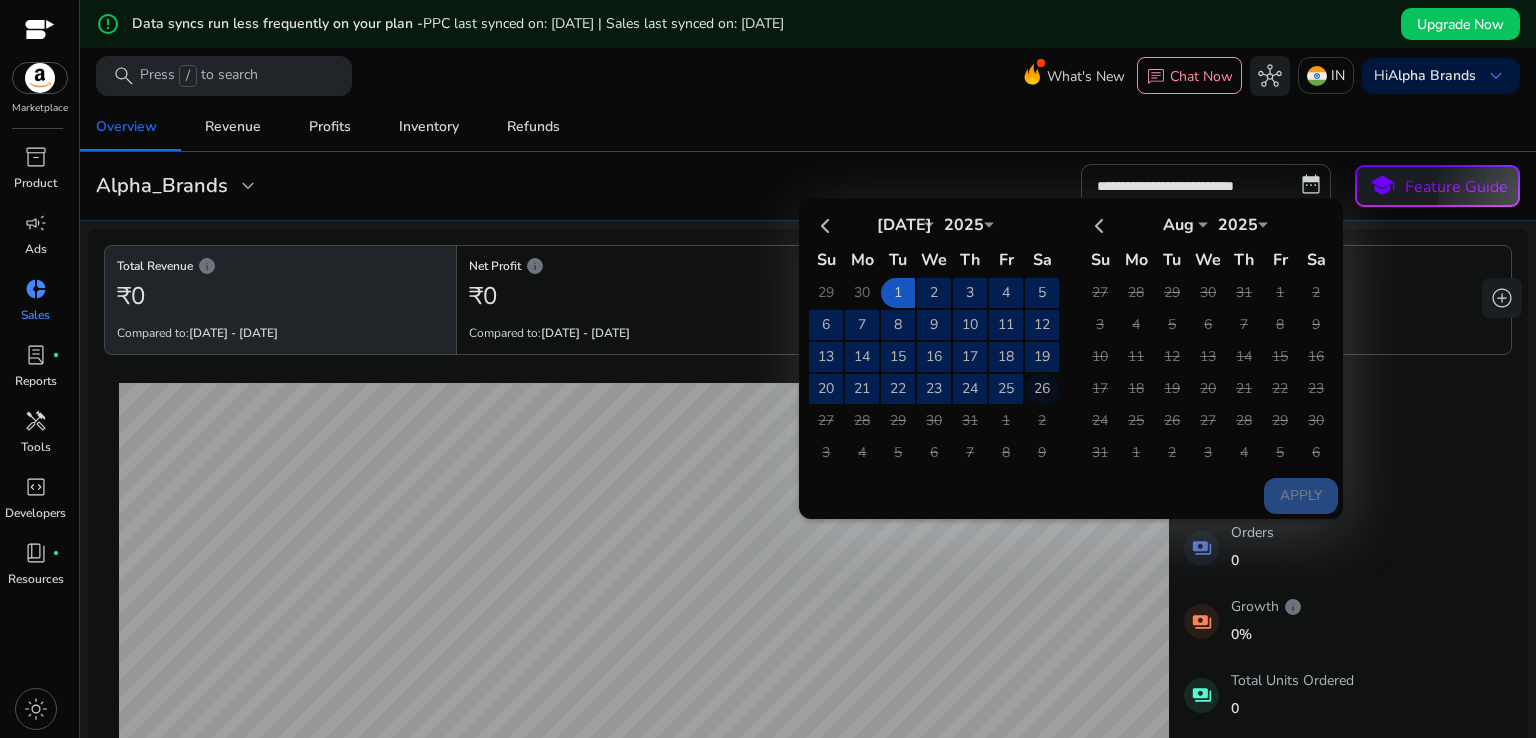 click on "26" 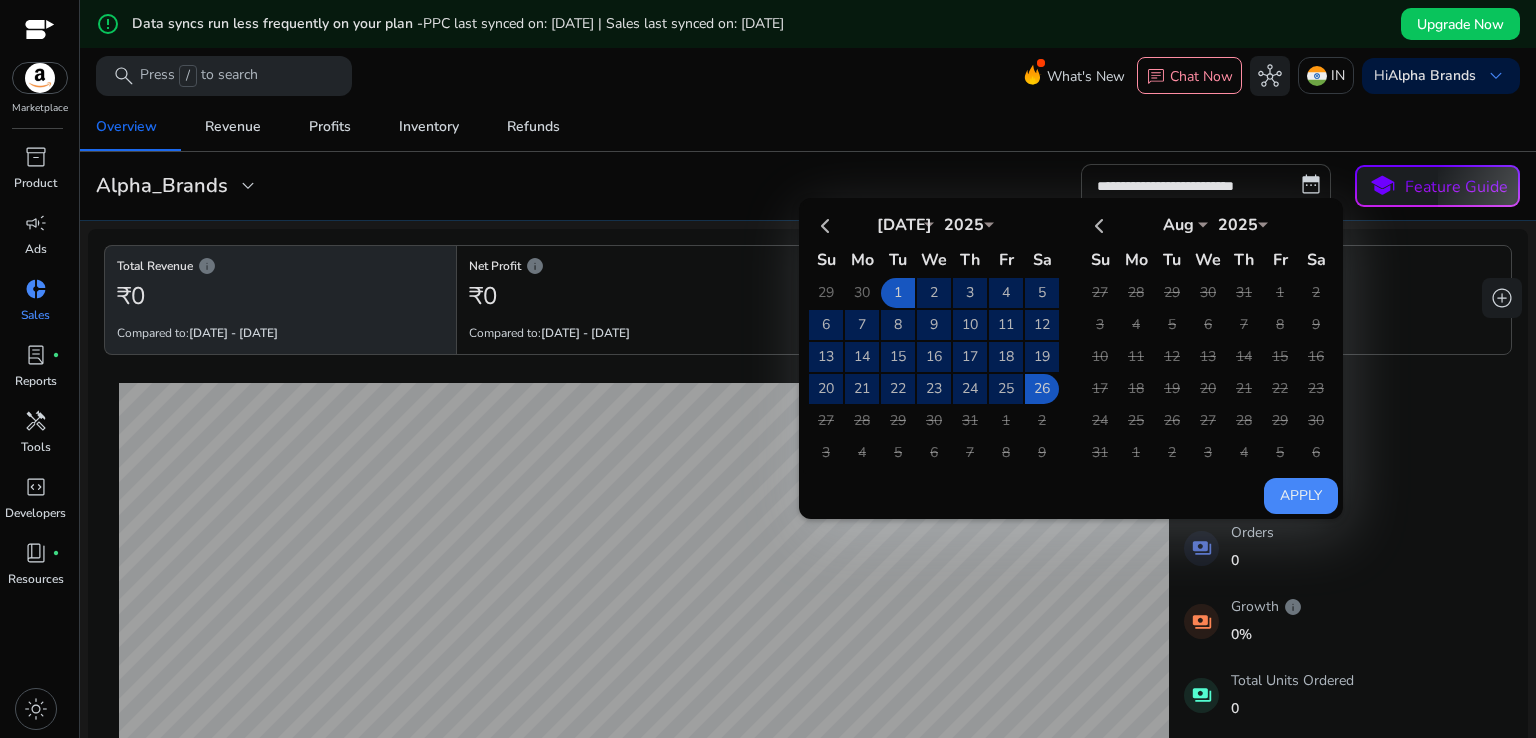 click on "Apply" 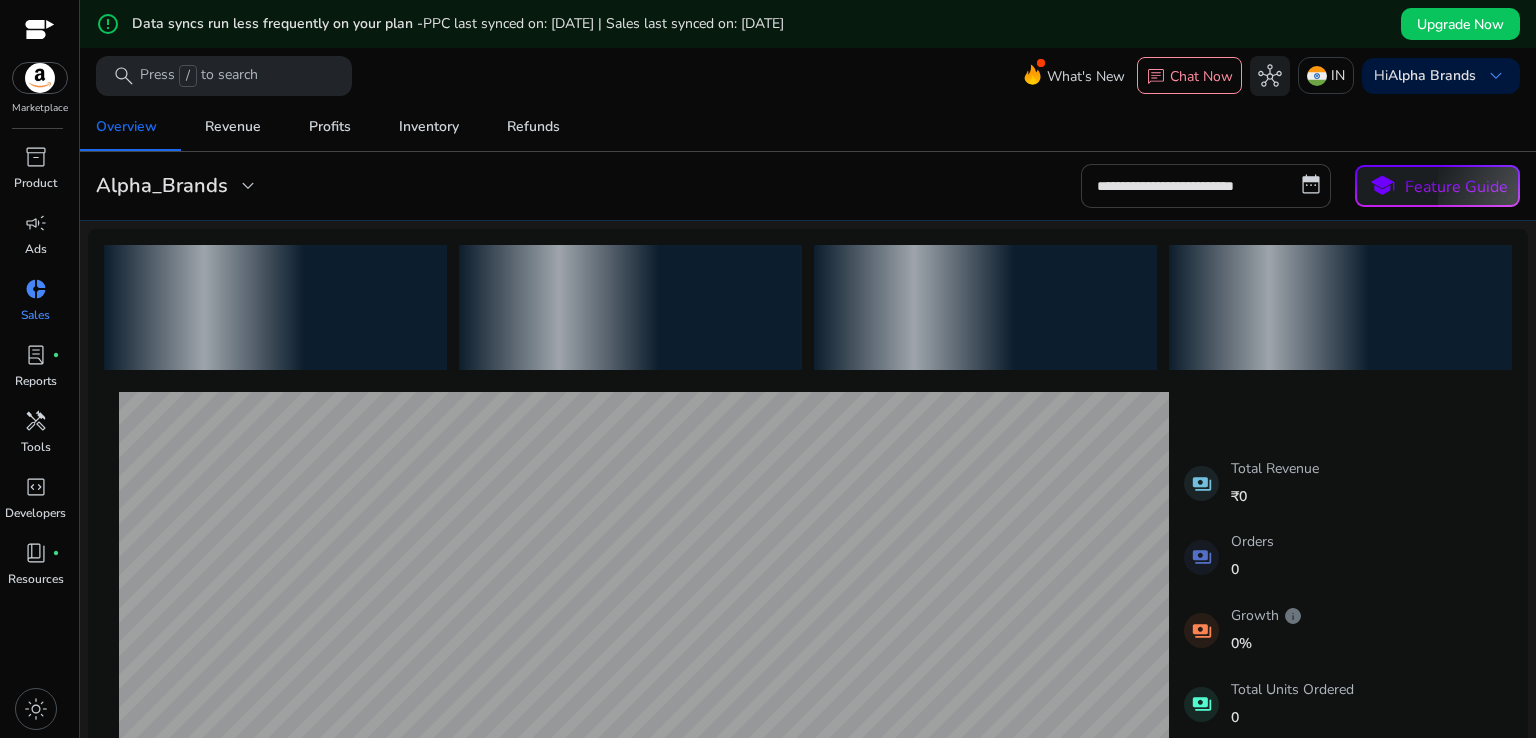 type on "**********" 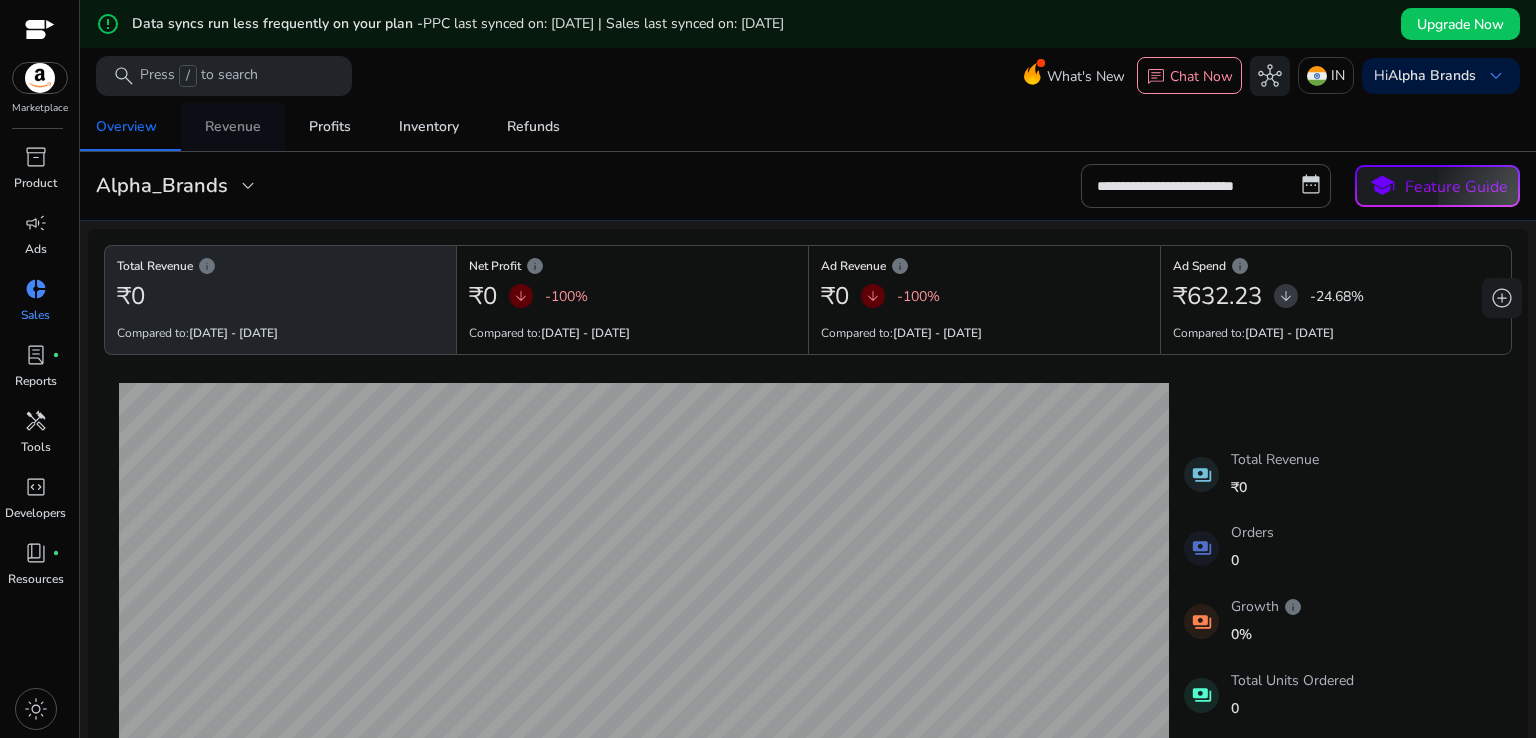 click on "Revenue" at bounding box center (233, 127) 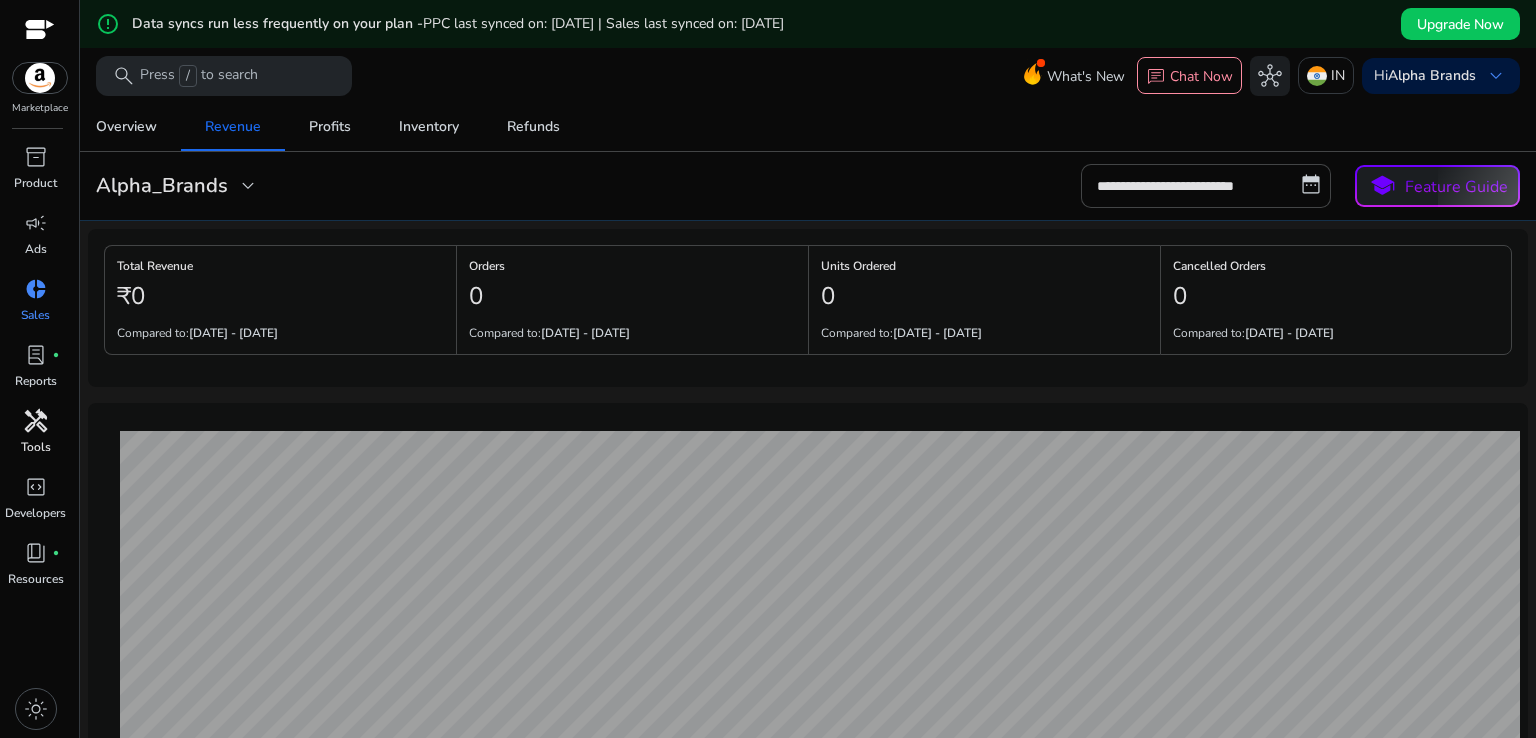 click on "handyman" at bounding box center (36, 421) 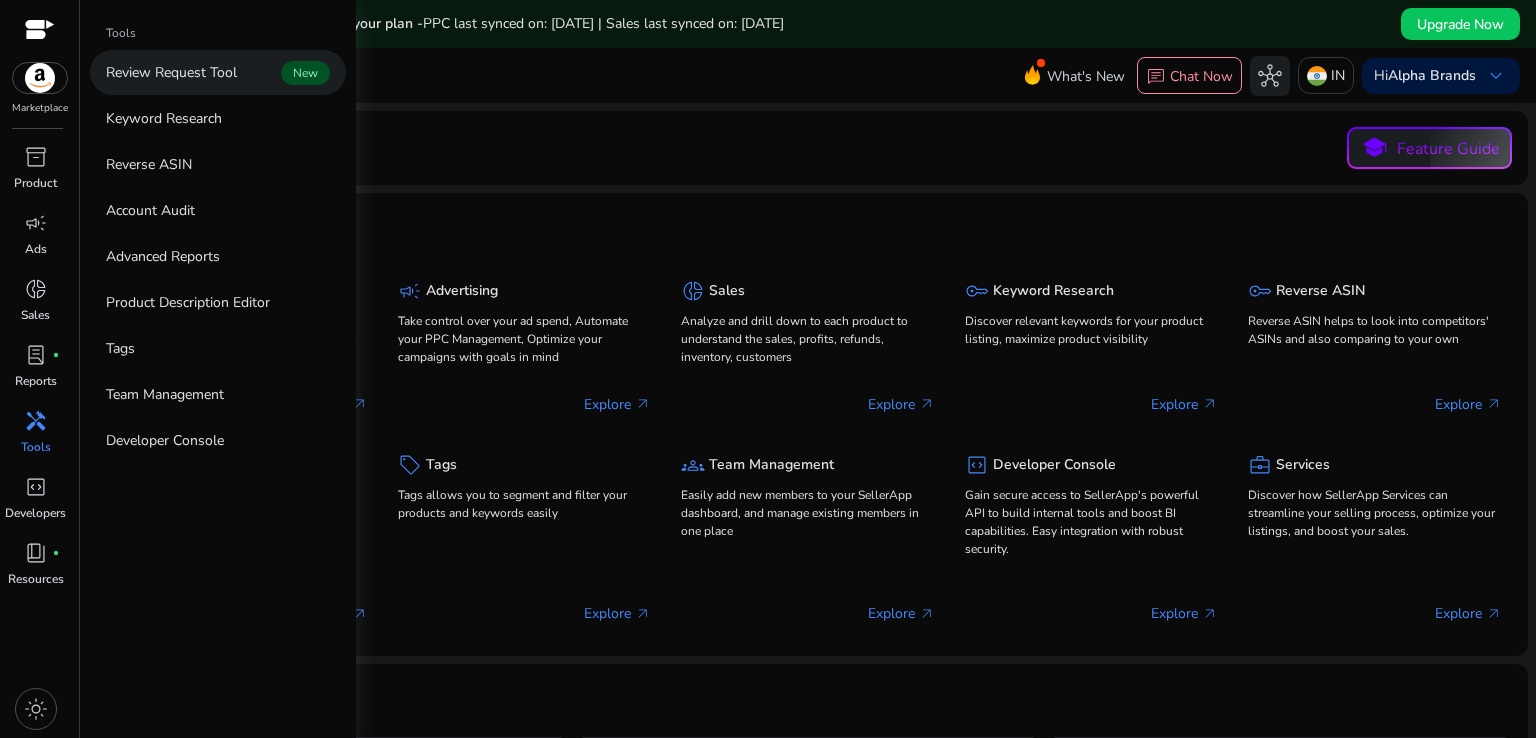click on "Review Request Tool" at bounding box center [171, 72] 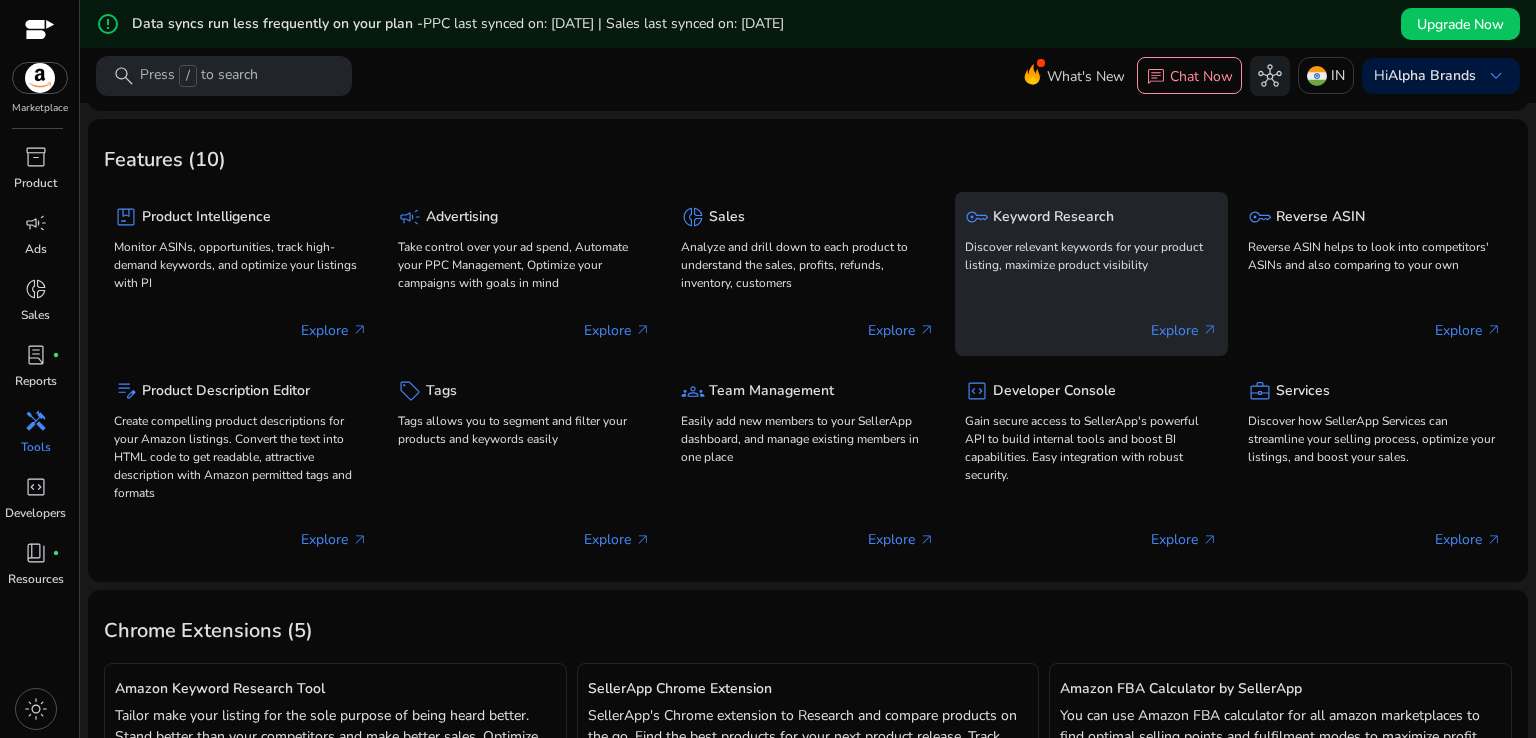 scroll, scrollTop: 100, scrollLeft: 0, axis: vertical 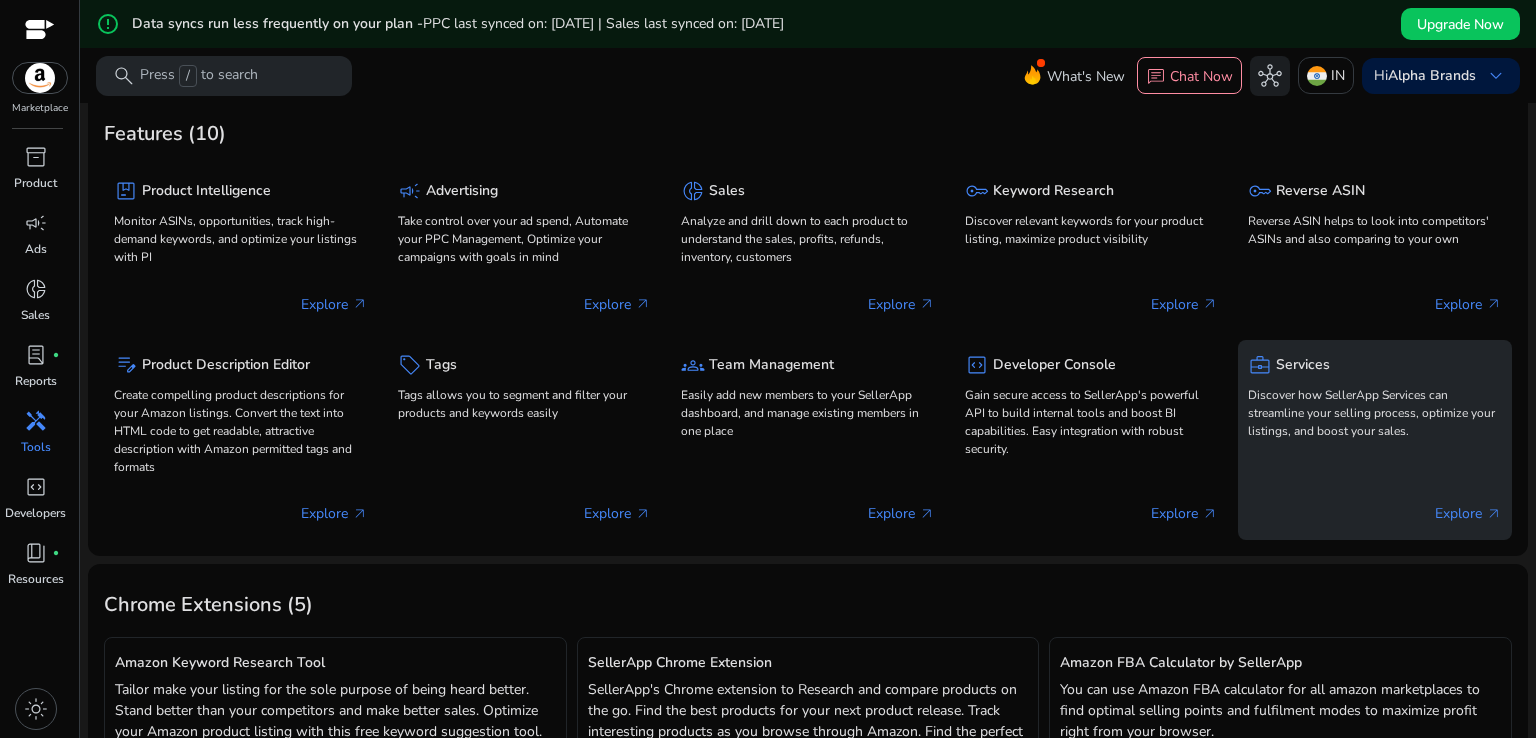 click on "Explore   arrow_outward" 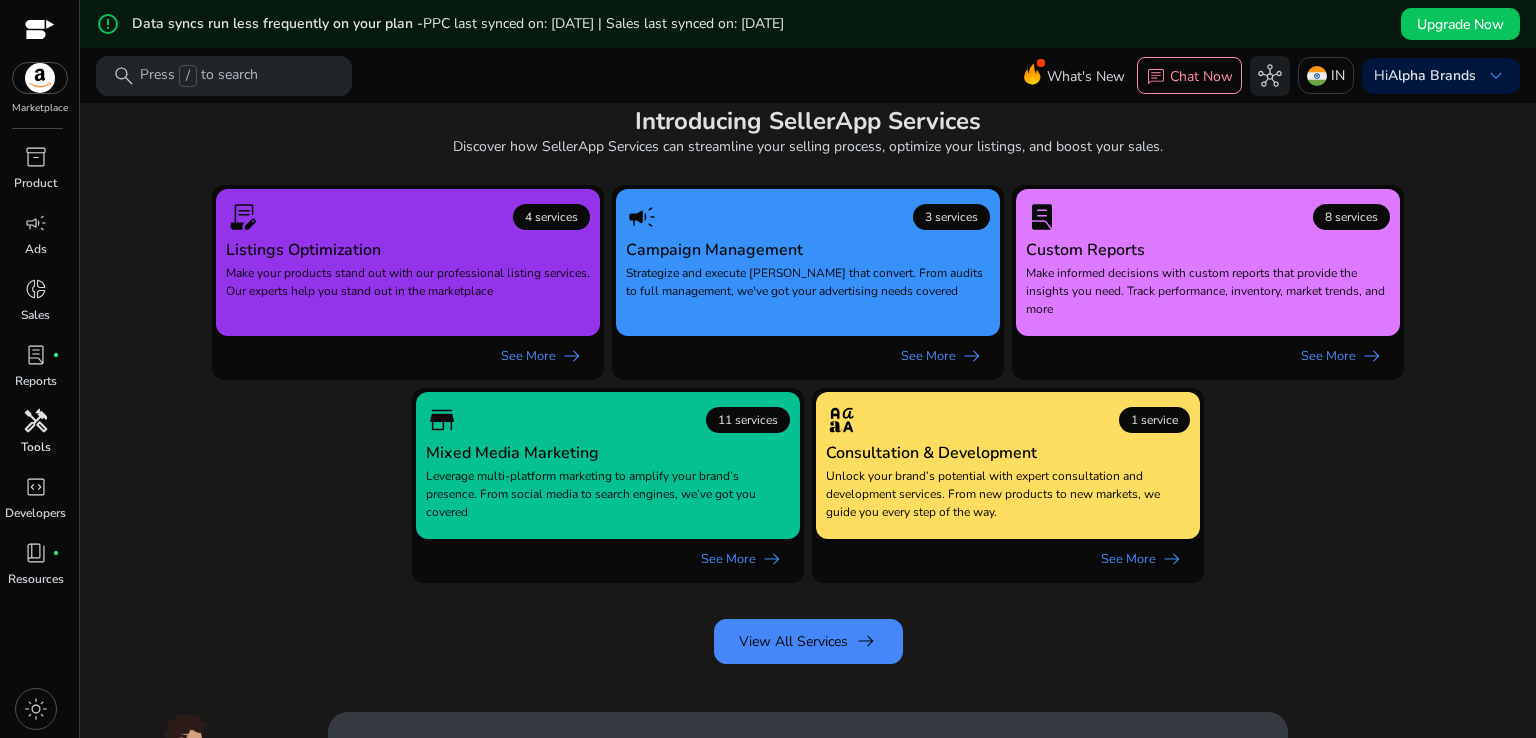 scroll, scrollTop: 0, scrollLeft: 0, axis: both 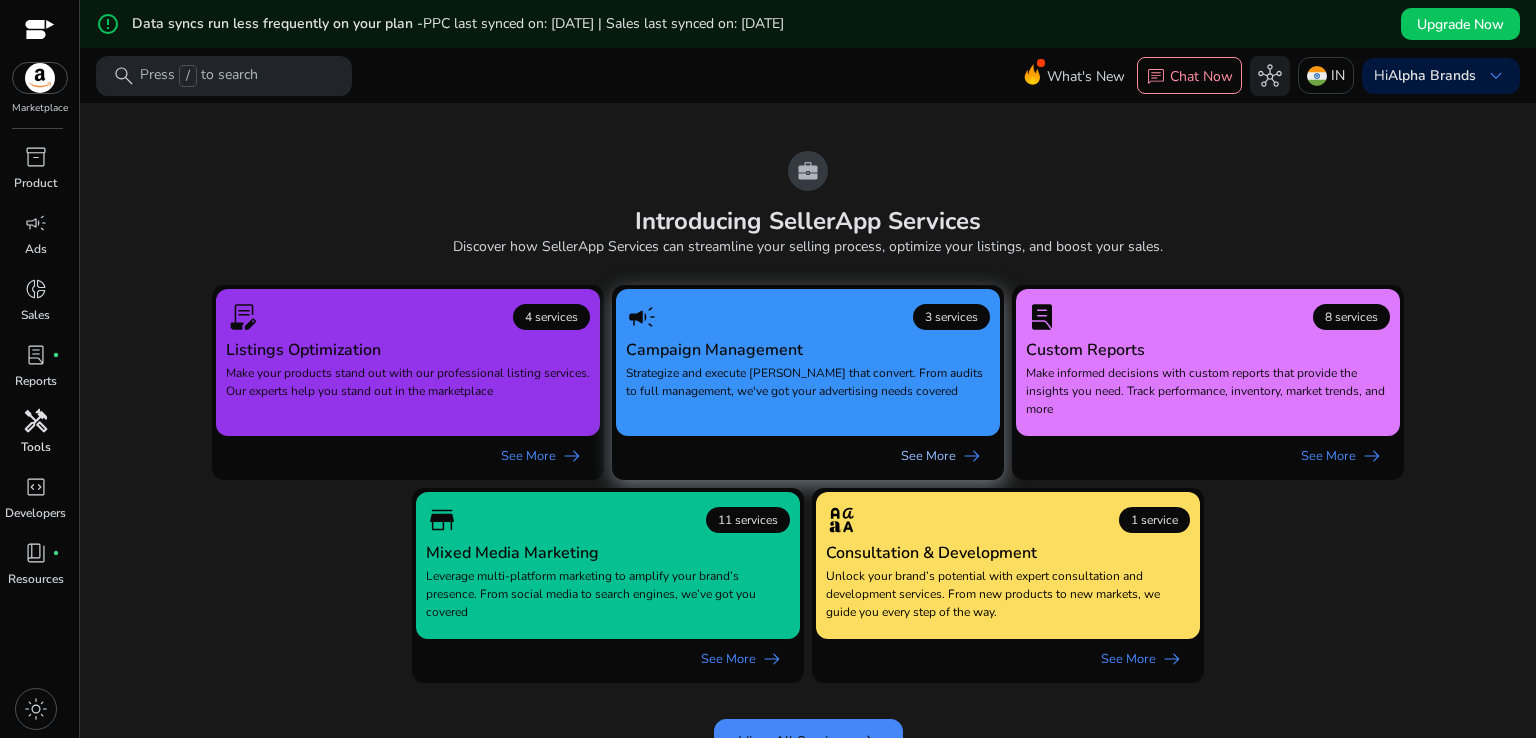 click on "See More   arrow_right_alt" 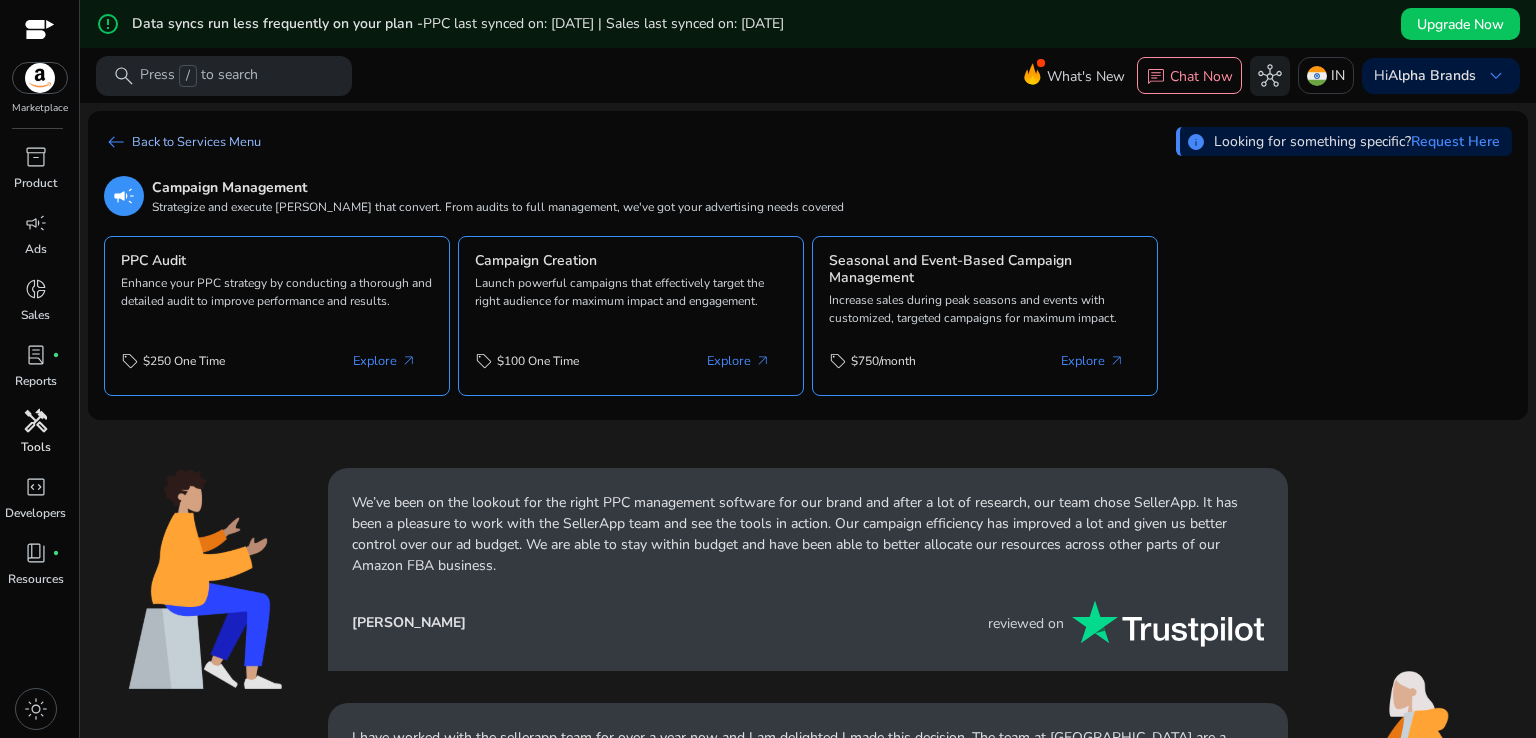 click on "arrow_left_alt" 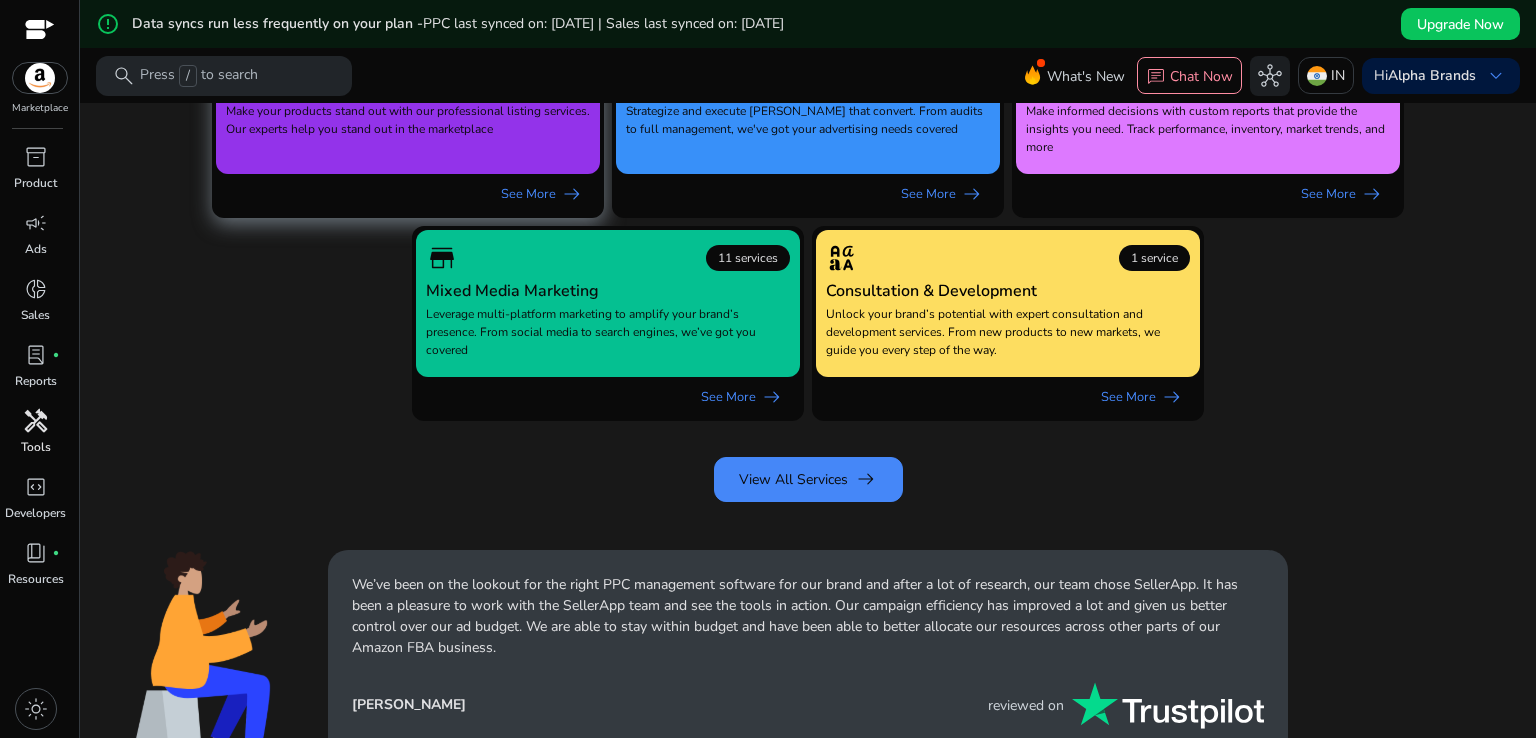 scroll, scrollTop: 300, scrollLeft: 0, axis: vertical 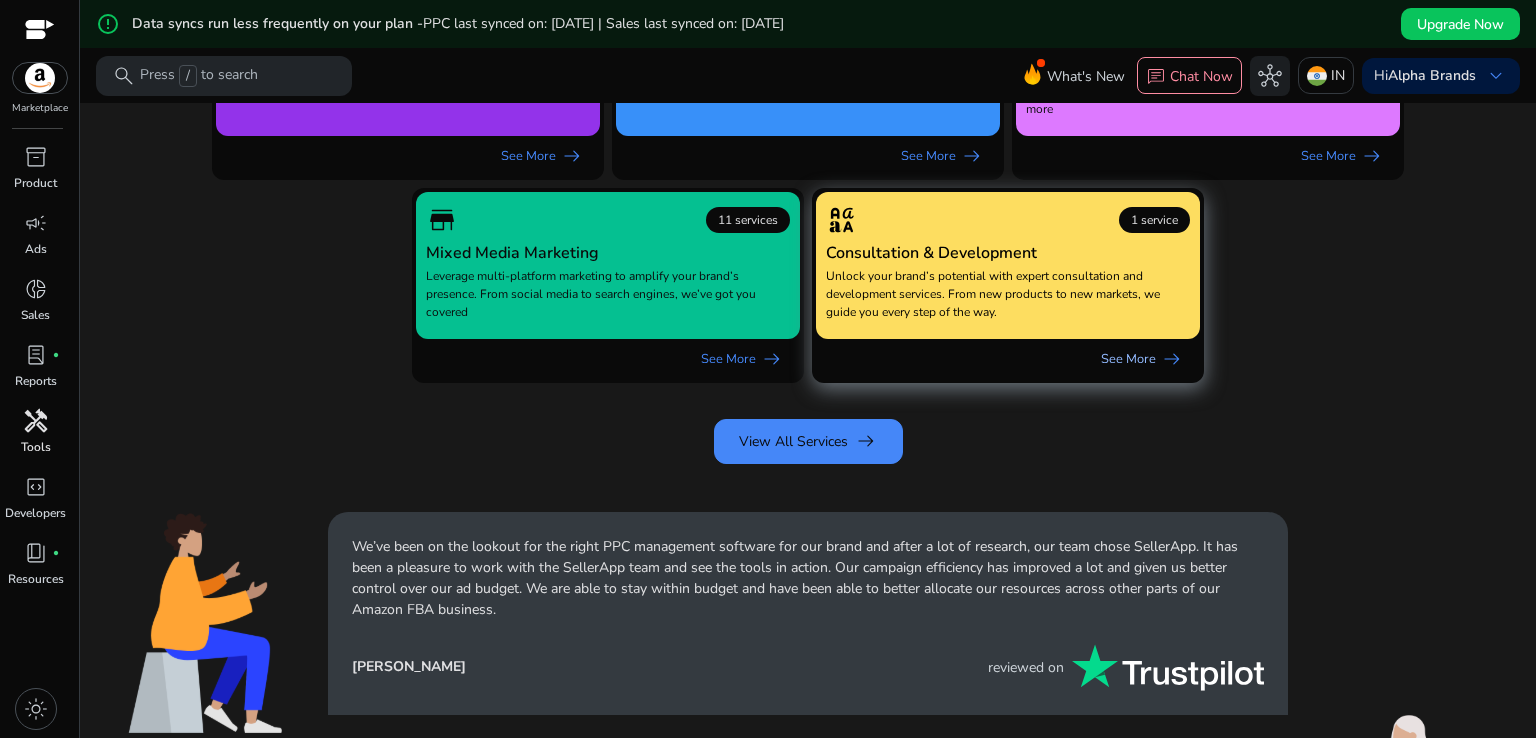 click on "See More   arrow_right_alt" 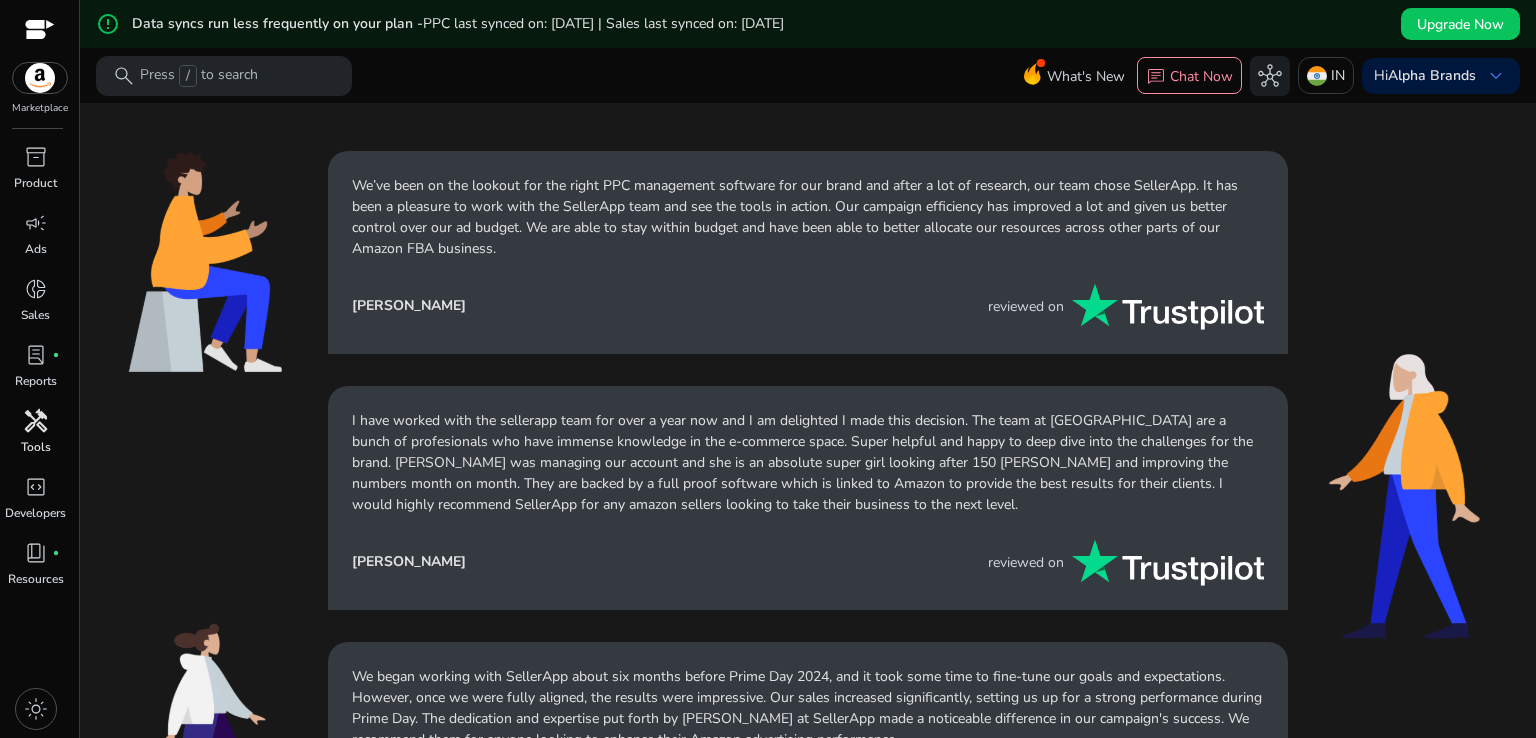 scroll, scrollTop: 0, scrollLeft: 0, axis: both 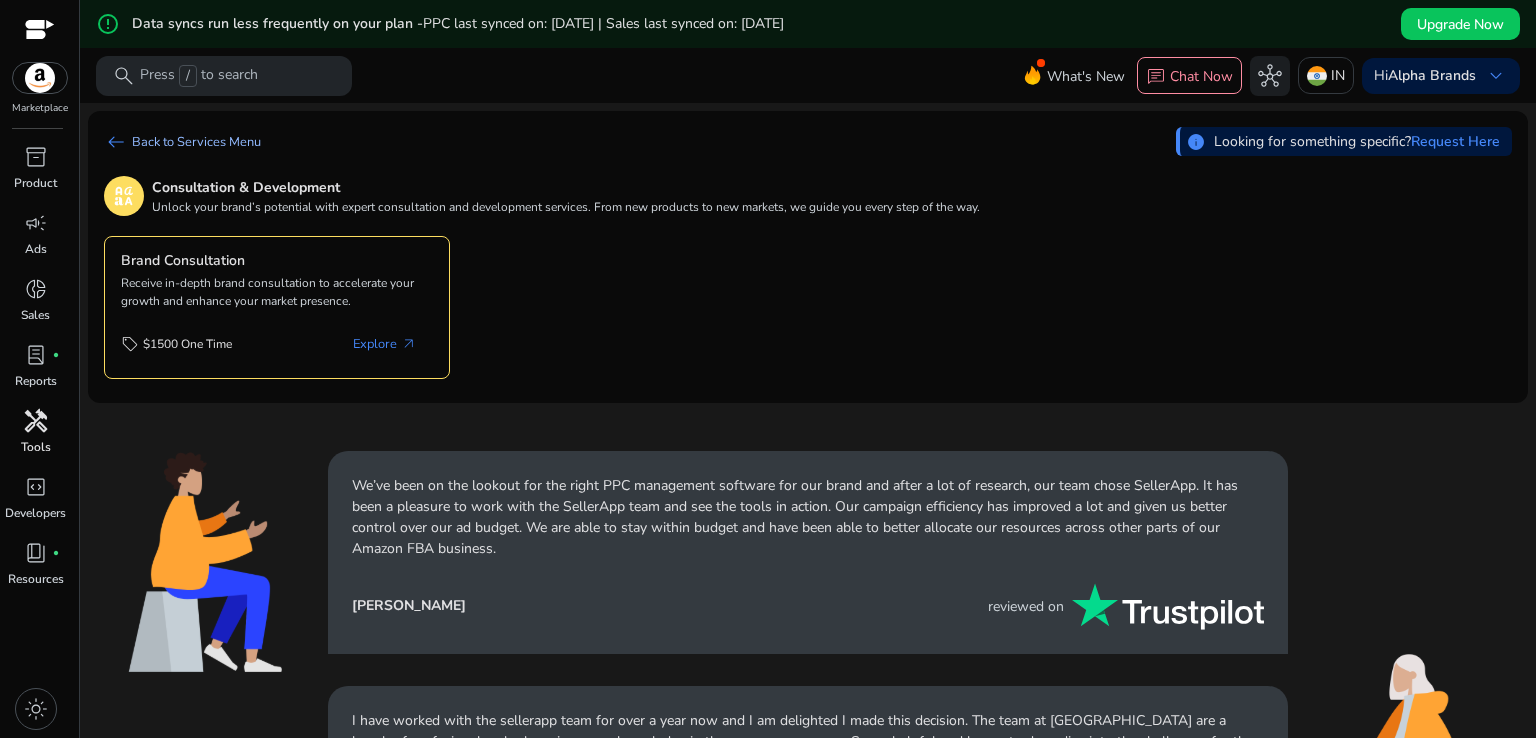 click on "arrow_left_alt   Back to Services Menu" 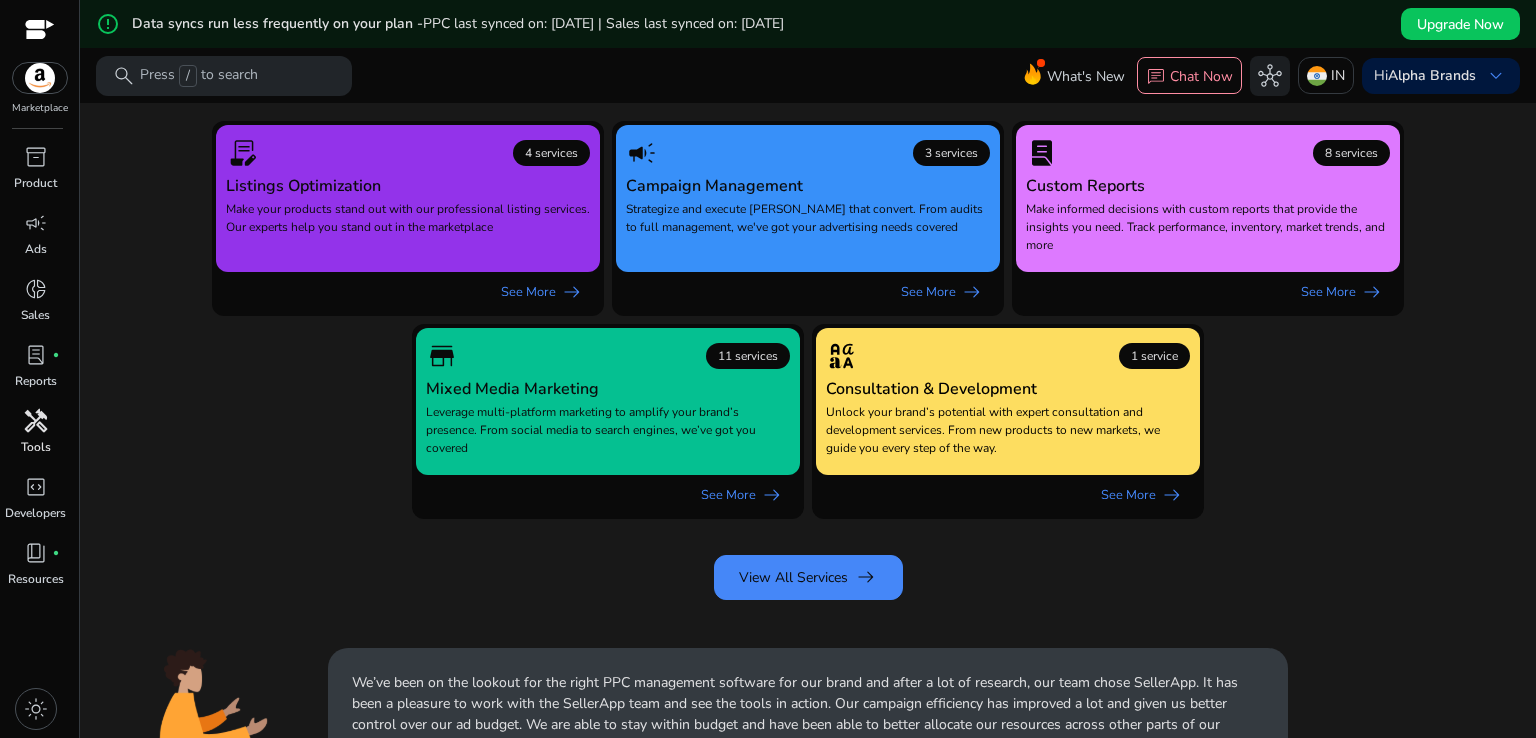 scroll, scrollTop: 111, scrollLeft: 0, axis: vertical 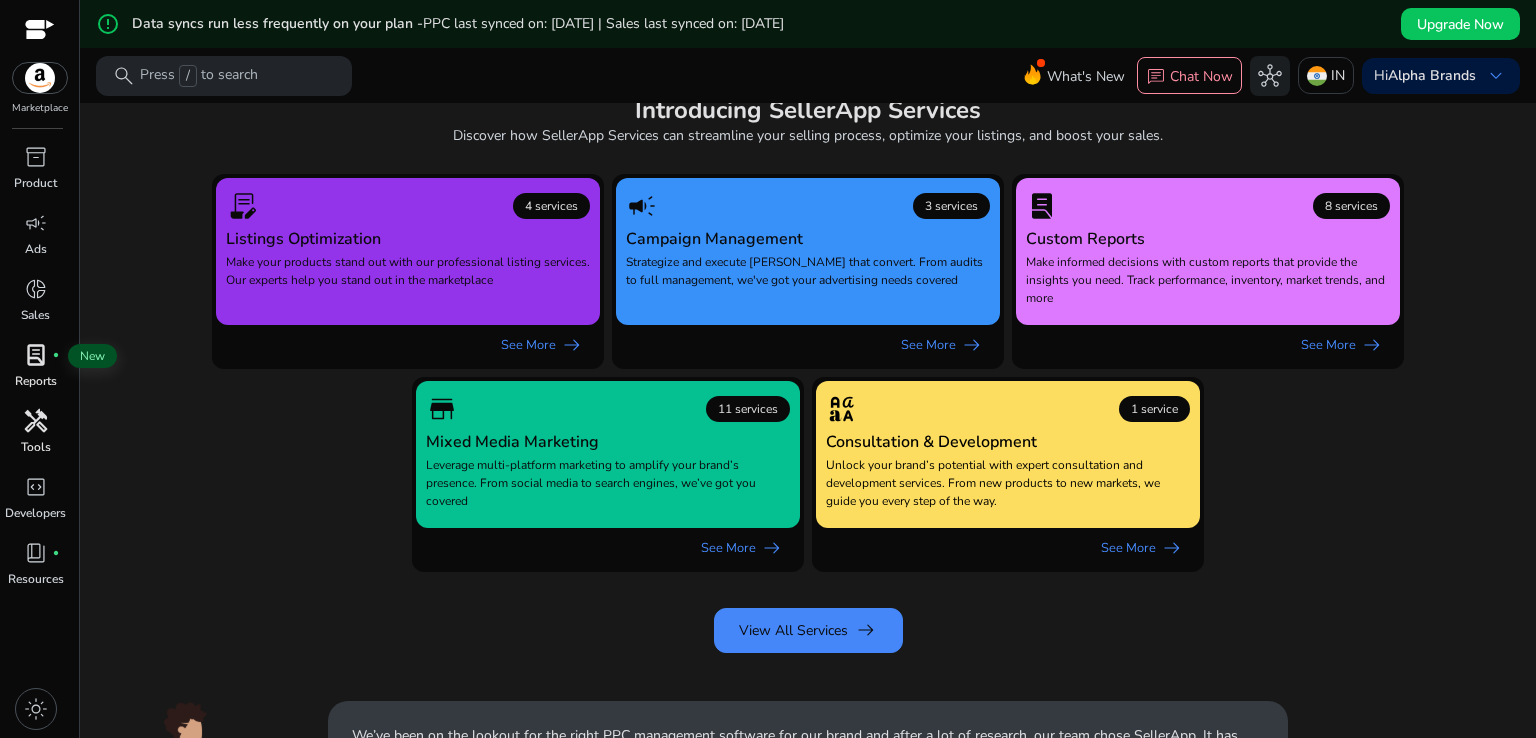 click on "lab_profile" at bounding box center [36, 355] 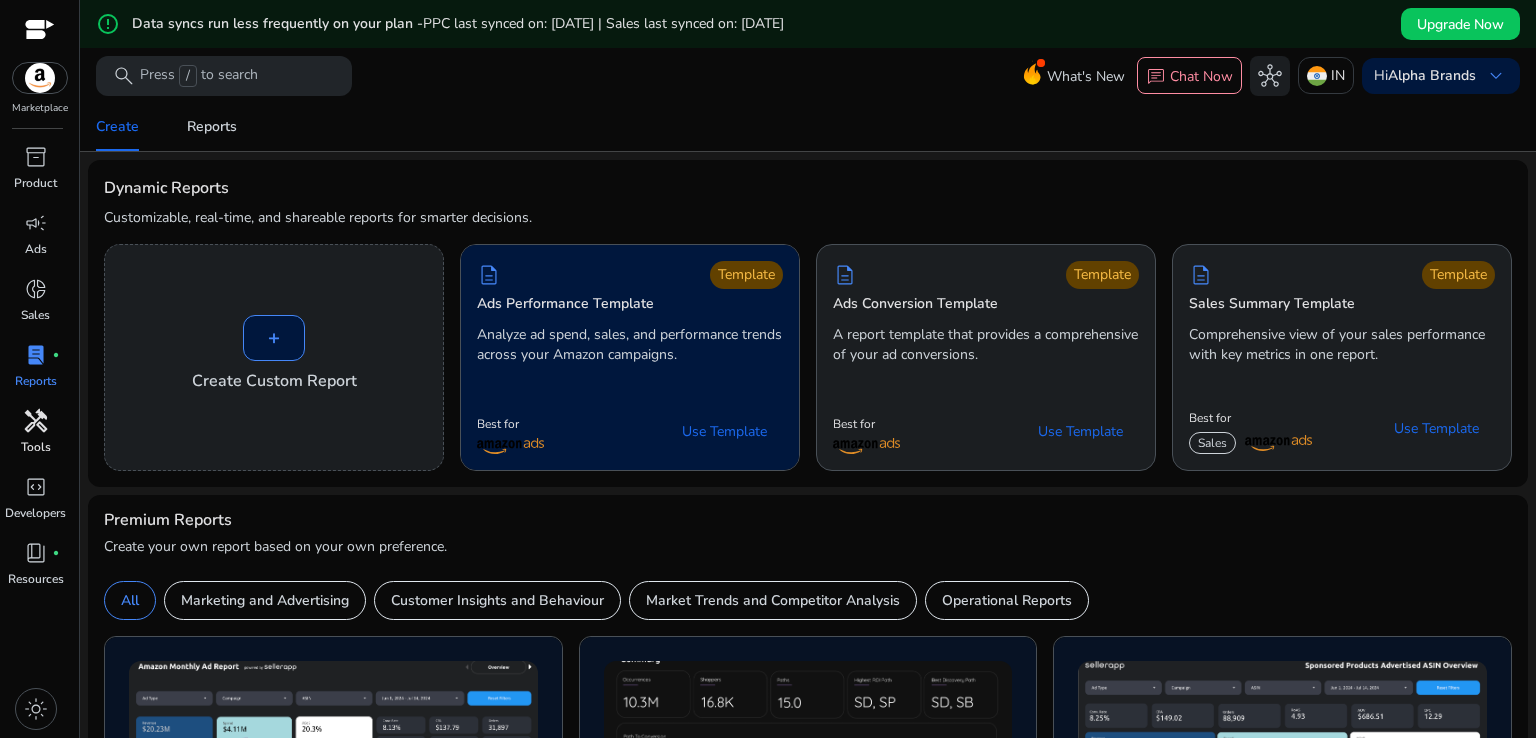 scroll, scrollTop: 300, scrollLeft: 0, axis: vertical 